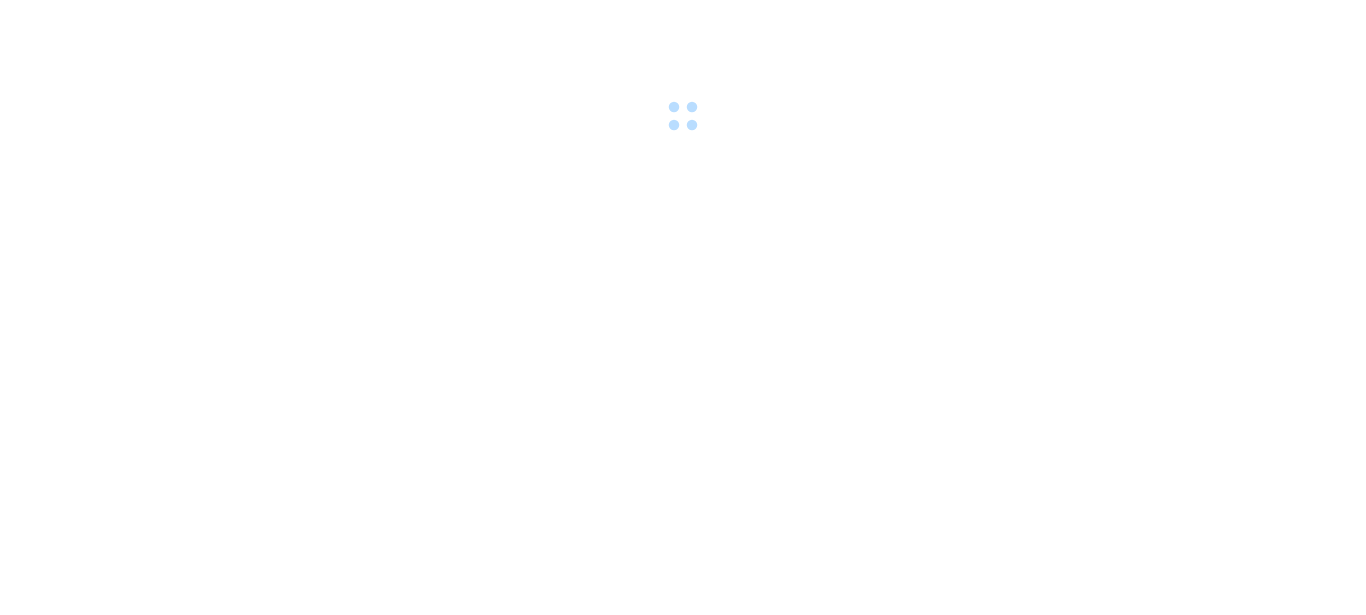 scroll, scrollTop: 0, scrollLeft: 0, axis: both 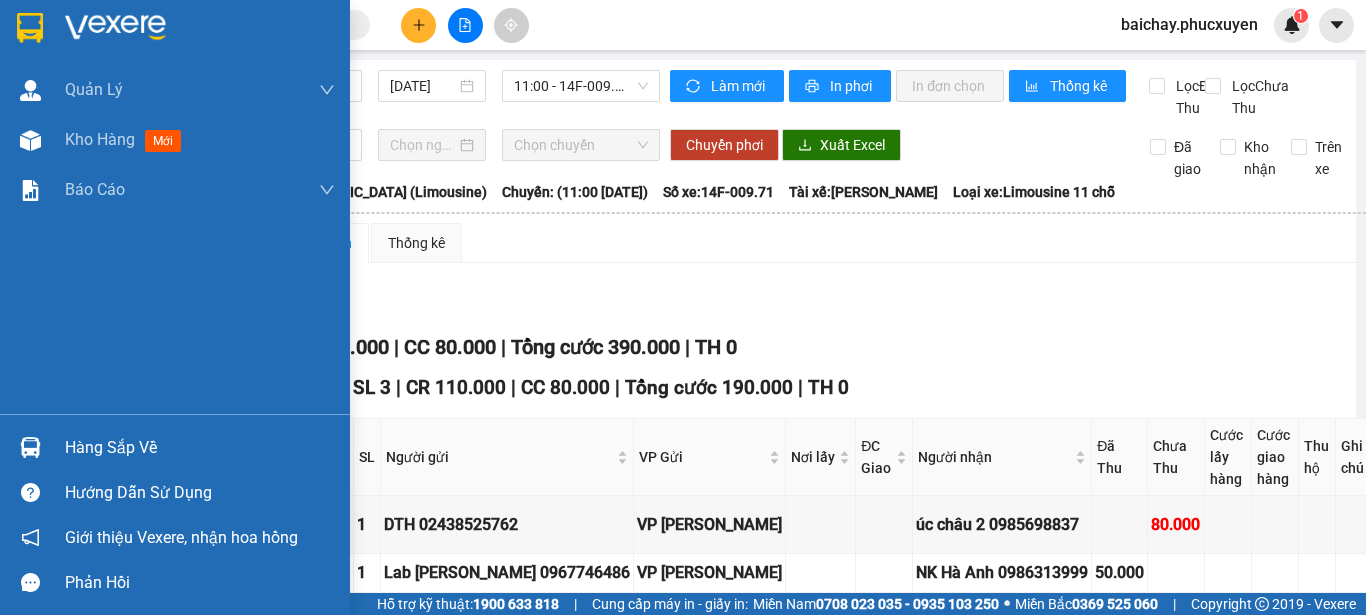 click on "Hàng sắp về" at bounding box center (200, 448) 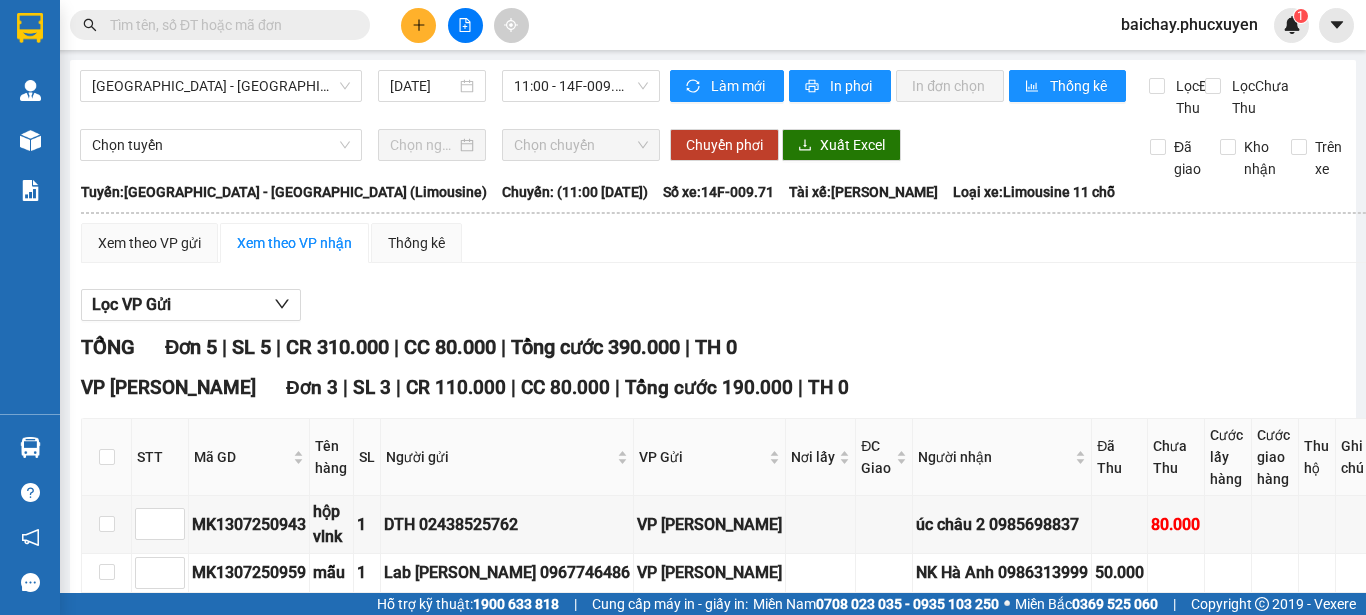 click on "Kết quả tìm kiếm ( 0 )  Bộ lọc  No Data baichay.phucxuyen 1     [PERSON_NAME] lý giao nhận mới Quản lý kiểm kho     Kho hàng mới     Báo cáo  11. Báo cáo đơn giao nhận nội bộ 1. Chi tiết đơn hàng văn phòng 12. Thống kê đơn đối tác 2. Tổng doanh thu theo từng văn phòng 3. Thống kê đơn hàng toàn nhà xe  4. Báo cáo dòng tiền theo nhân viên 5. Doanh thu thực tế chi tiết theo phòng hàng  8. Thống kê nhận và gửi hàng theo văn phòng 9. Thống kê chi tiết đơn hàng theo văn phòng gửi Báo cáo Dòng tiền Thực thu của Nhân viên (Tách cước) Hàng sắp về Hướng dẫn sử dụng Giới thiệu Vexere, nhận hoa hồng Phản hồi Phần mềm hỗ trợ bạn tốt chứ? [GEOGRAPHIC_DATA] - [GEOGRAPHIC_DATA] (Limousine) [DATE] 11:00     - 14F-009.71  Làm mới In phơi In đơn chọn Thống kê Lọc  Đã Thu Lọc  Chưa Thu Chọn tuyến Chọn chuyến Chuyển phơi Xuất Excel Đã giao Trên xe" at bounding box center [683, 307] 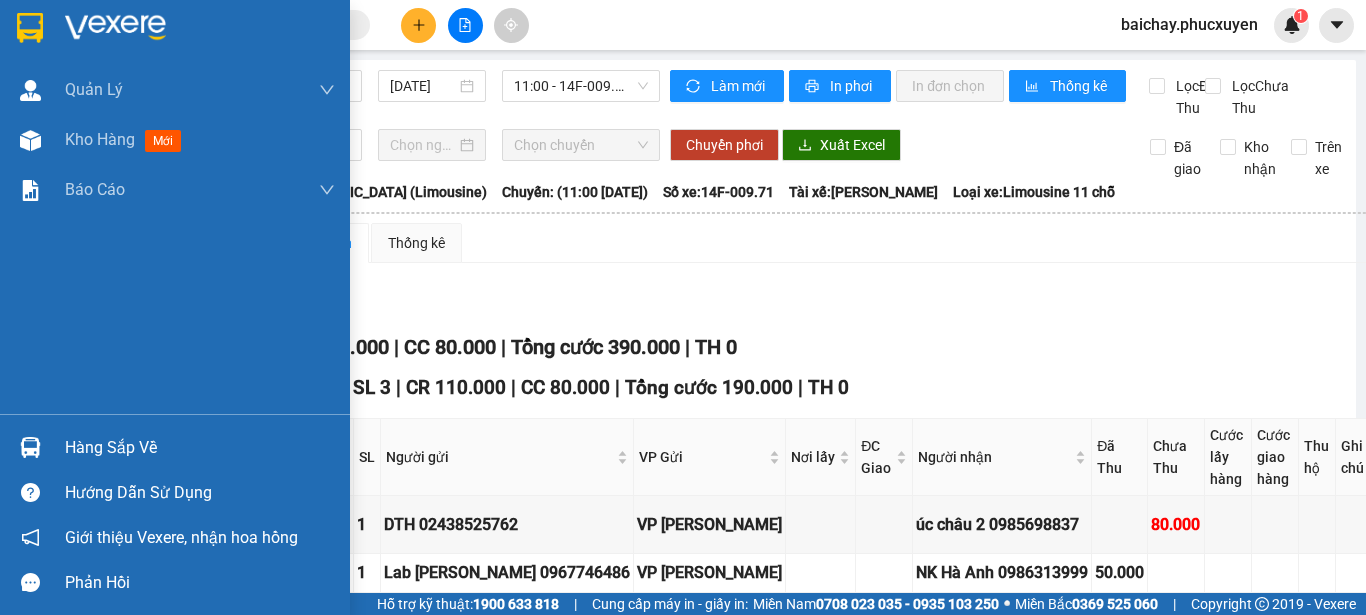 click on "Hàng sắp về" at bounding box center (200, 448) 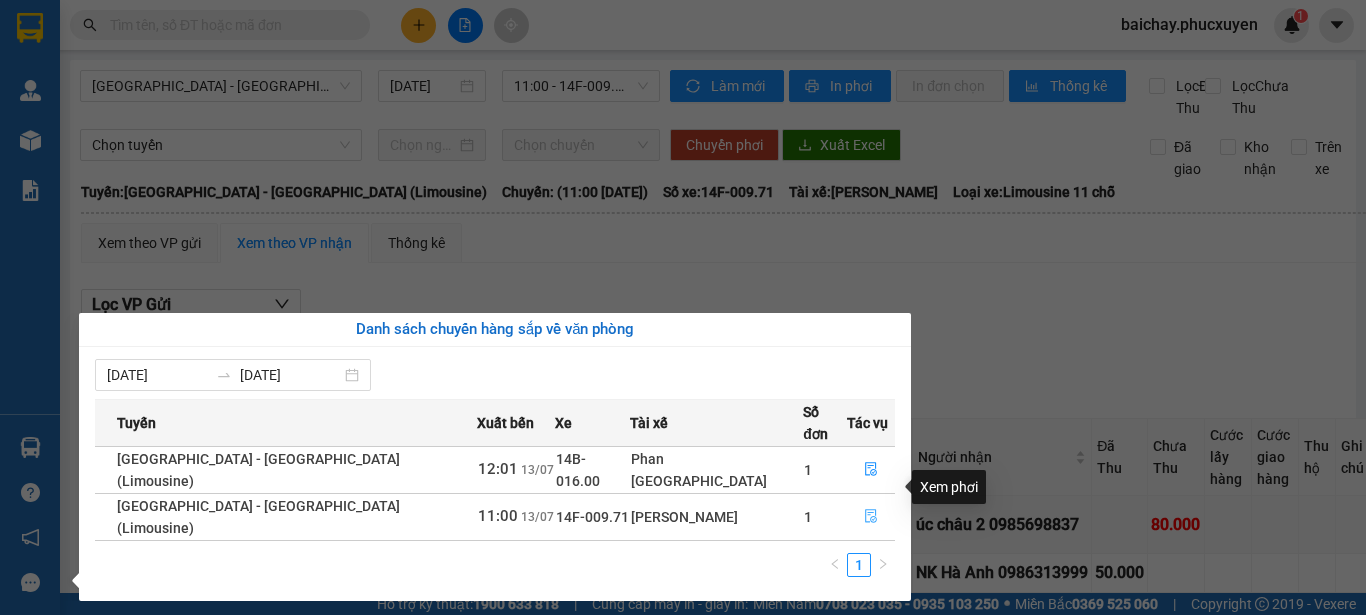 click 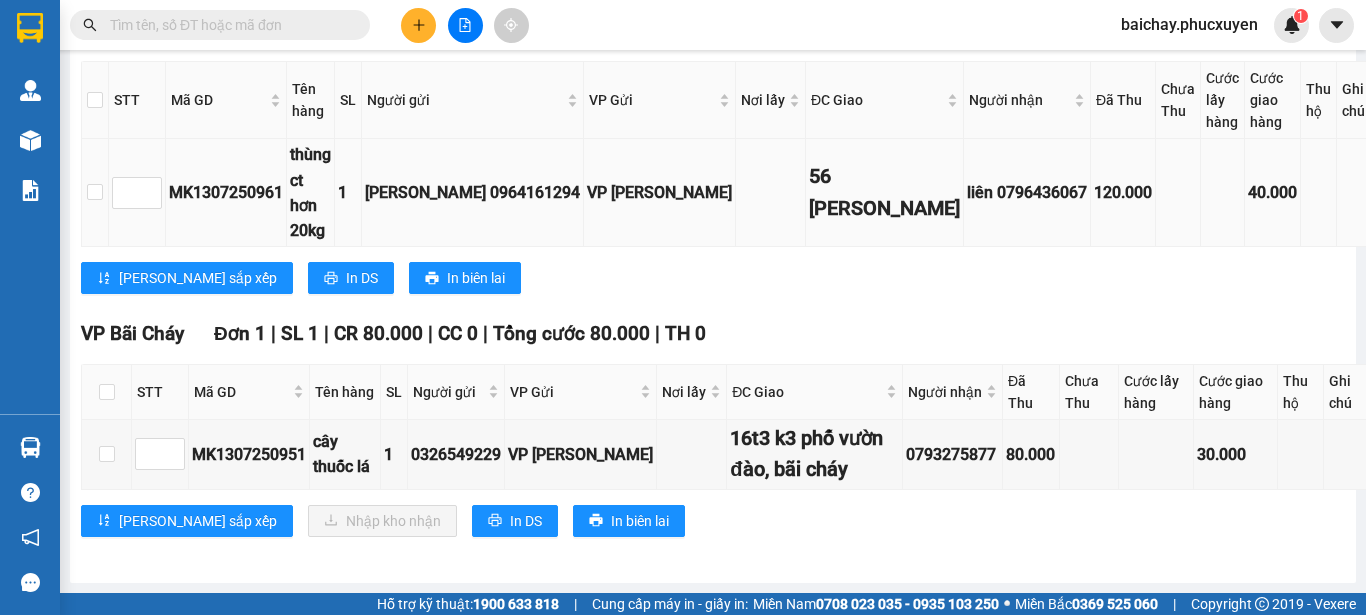 scroll, scrollTop: 781, scrollLeft: 0, axis: vertical 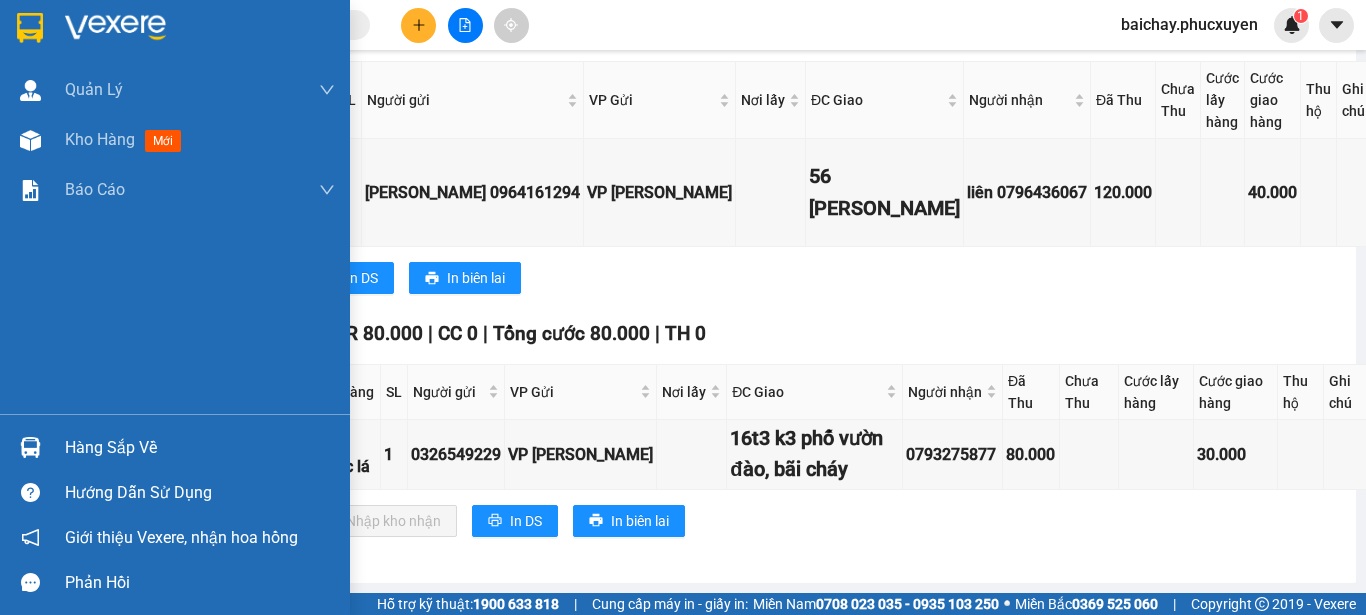 click on "Hàng sắp về" at bounding box center [200, 448] 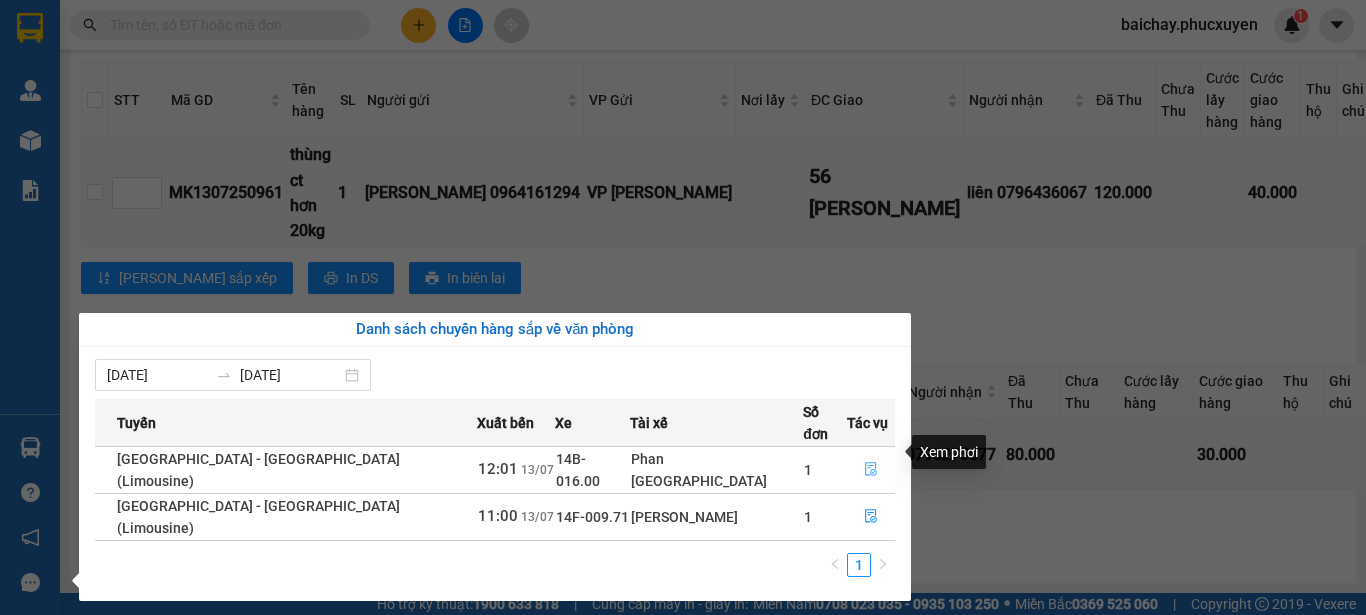 click 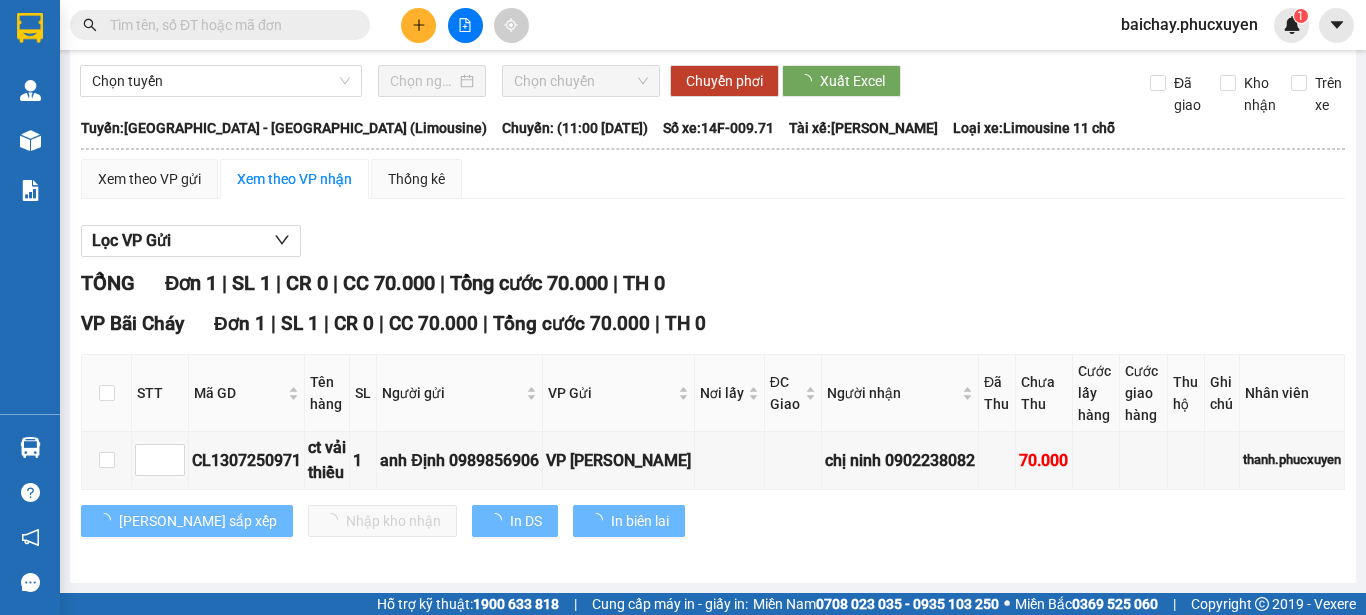 scroll, scrollTop: 86, scrollLeft: 0, axis: vertical 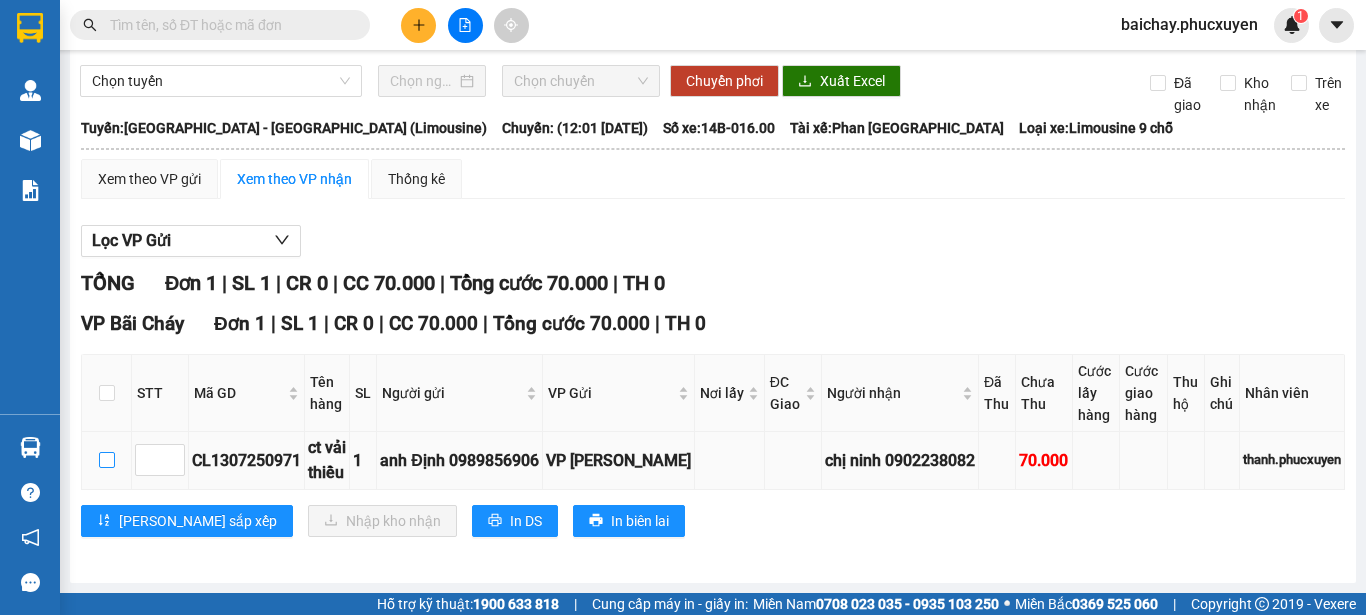 click at bounding box center (107, 460) 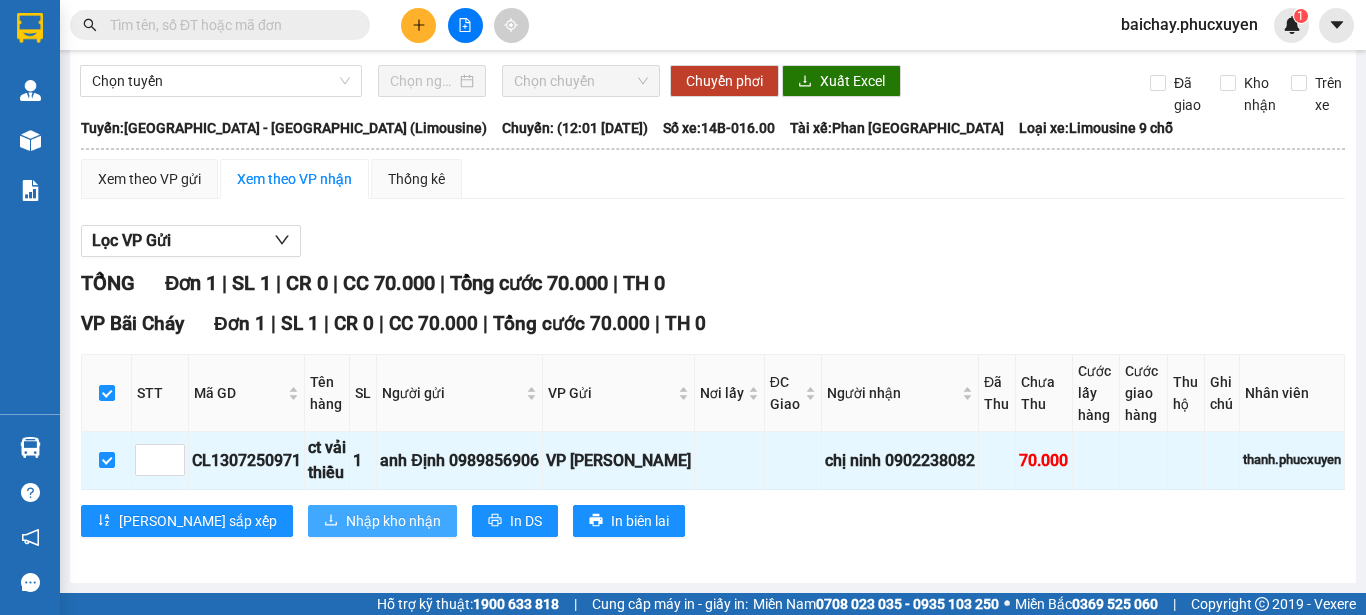 click on "Nhập kho nhận" at bounding box center [393, 521] 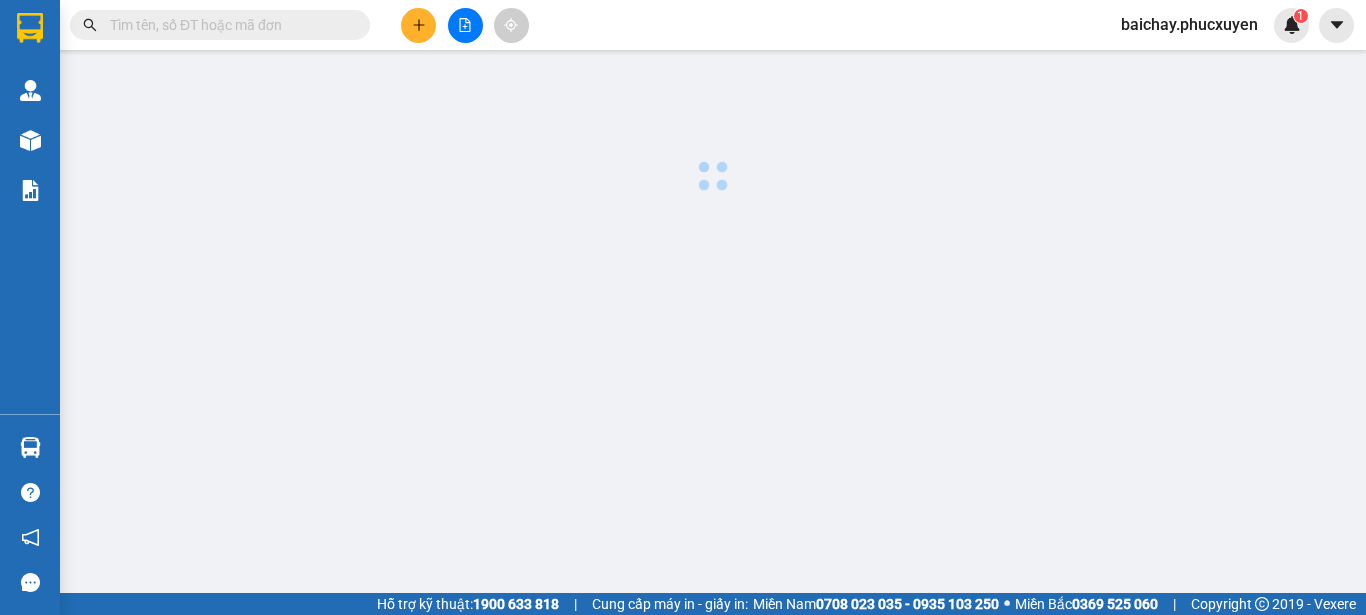 scroll, scrollTop: 0, scrollLeft: 0, axis: both 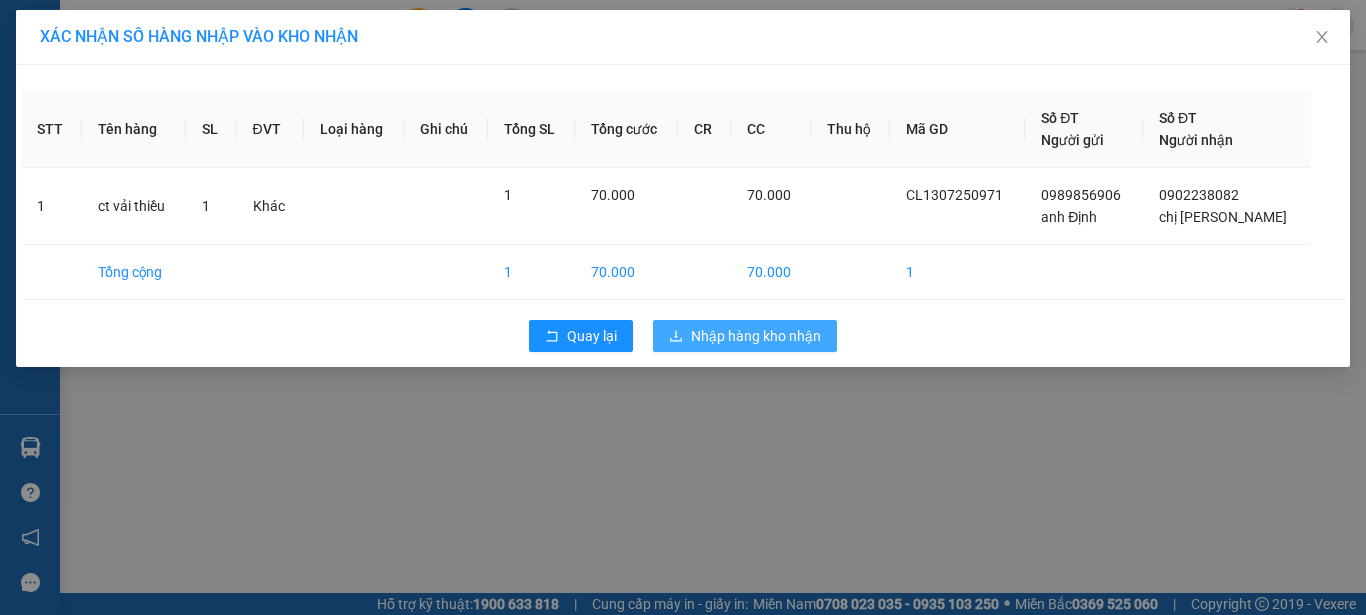 click on "Nhập hàng kho nhận" at bounding box center (756, 336) 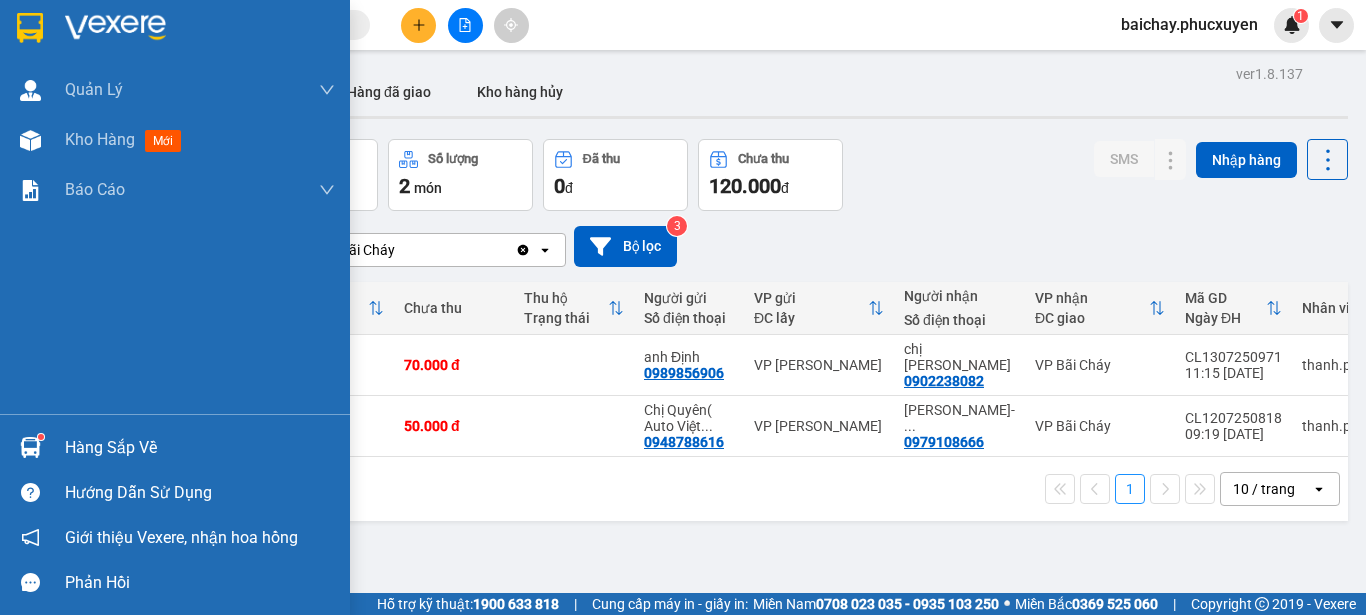 click on "Hàng sắp về" at bounding box center (200, 448) 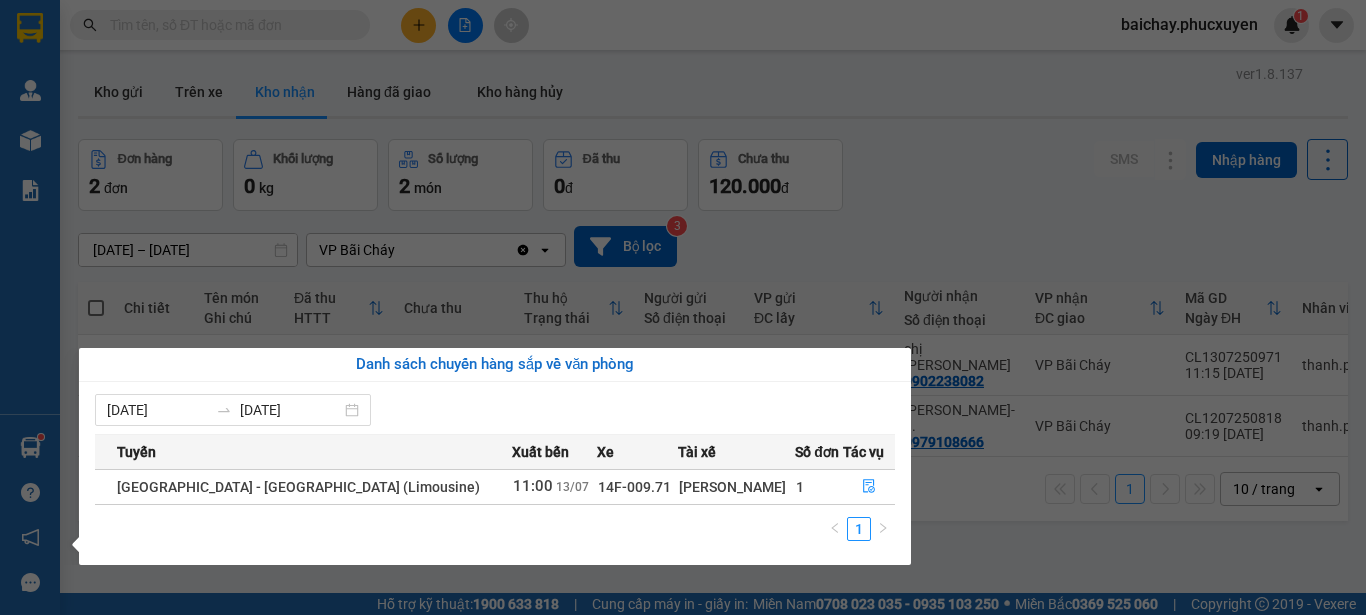 click on "Kết quả tìm kiếm ( 0 )  Bộ lọc  No Data baichay.phucxuyen 1     [PERSON_NAME] lý giao nhận mới Quản lý kiểm kho     Kho hàng mới     Báo cáo  11. Báo cáo đơn giao nhận nội bộ 1. Chi tiết đơn hàng văn phòng 12. Thống kê đơn đối tác 2. Tổng doanh thu theo từng văn phòng 3. Thống kê đơn hàng toàn nhà xe  4. Báo cáo dòng tiền theo nhân viên 5. Doanh thu thực tế chi tiết theo phòng hàng  8. Thống kê nhận và gửi hàng theo văn phòng 9. Thống kê chi tiết đơn hàng theo văn phòng gửi Báo cáo Dòng tiền Thực thu của Nhân viên (Tách cước) Hàng sắp về Hướng dẫn sử dụng Giới thiệu Vexere, nhận hoa hồng Phản hồi Phần mềm hỗ trợ bạn tốt chứ? ver  1.8.137 Kho gửi Trên xe Kho nhận Hàng đã giao Kho hàng hủy Đơn hàng 2 đơn Khối lượng 0 kg Số lượng 2 món Đã thu 0  đ Chưa thu 120.000  đ SMS Nhập hàng [DATE] – [DATE] Clear value" at bounding box center (683, 307) 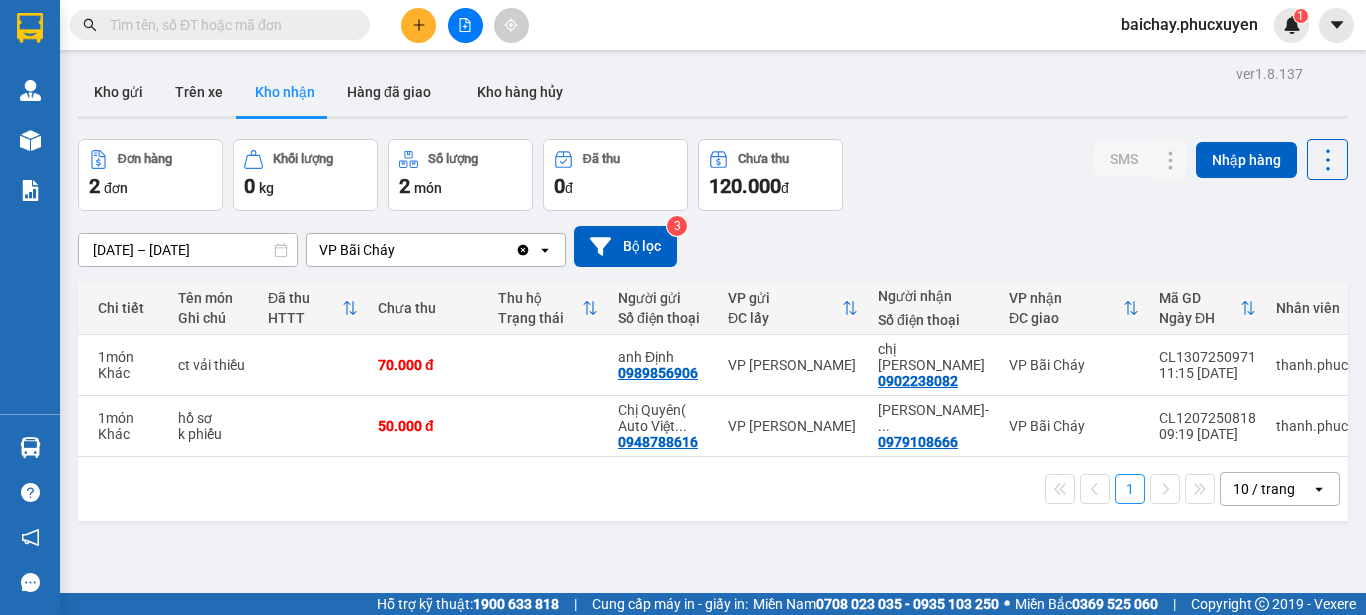 scroll, scrollTop: 0, scrollLeft: 0, axis: both 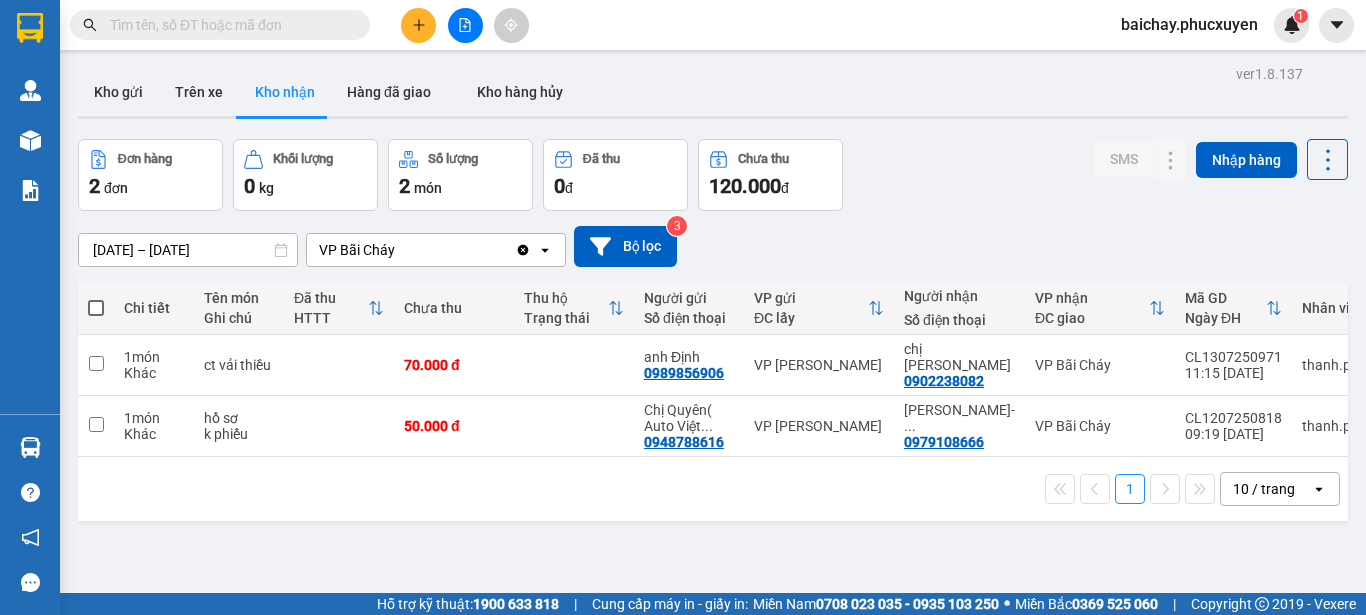 click on "ver  1.8.137 Kho gửi Trên xe Kho nhận Hàng đã giao Kho hàng hủy Đơn hàng 2 đơn Khối lượng 0 kg Số lượng 2 món Đã thu 0  đ Chưa thu 120.000  đ SMS Nhập hàng [DATE] – [DATE] Press the down arrow key to interact with the calendar and select a date. Press the escape button to close the calendar. Selected date range is from [DATE] to [DATE]. VP Bãi Cháy Clear value open Bộ lọc 3 Chi tiết Tên món Ghi chú Đã thu HTTT Chưa thu Thu hộ Trạng thái Người gửi Số điện thoại VP gửi ĐC lấy Người nhận Số điện thoại VP nhận ĐC giao Mã GD Ngày ĐH Nhân viên 1  món Khác ct vải thiều 70.000 đ anh Định 0989856906 VP [PERSON_NAME] chị ninh 0902238082 VP Bãi Cháy CL1307250971 11:15 [DATE] thanh.phucxuyen 1  món Khác hồ sơ k phiếu 50.000 đ Chị Quyên( Auto Việt ... 0948788616 VP [GEOGRAPHIC_DATA]- ... 0979108666 VP Bãi Cháy CL1207250818 09:19 [DATE] thanh.phucxuyen 1 10 / trang open" at bounding box center (713, 367) 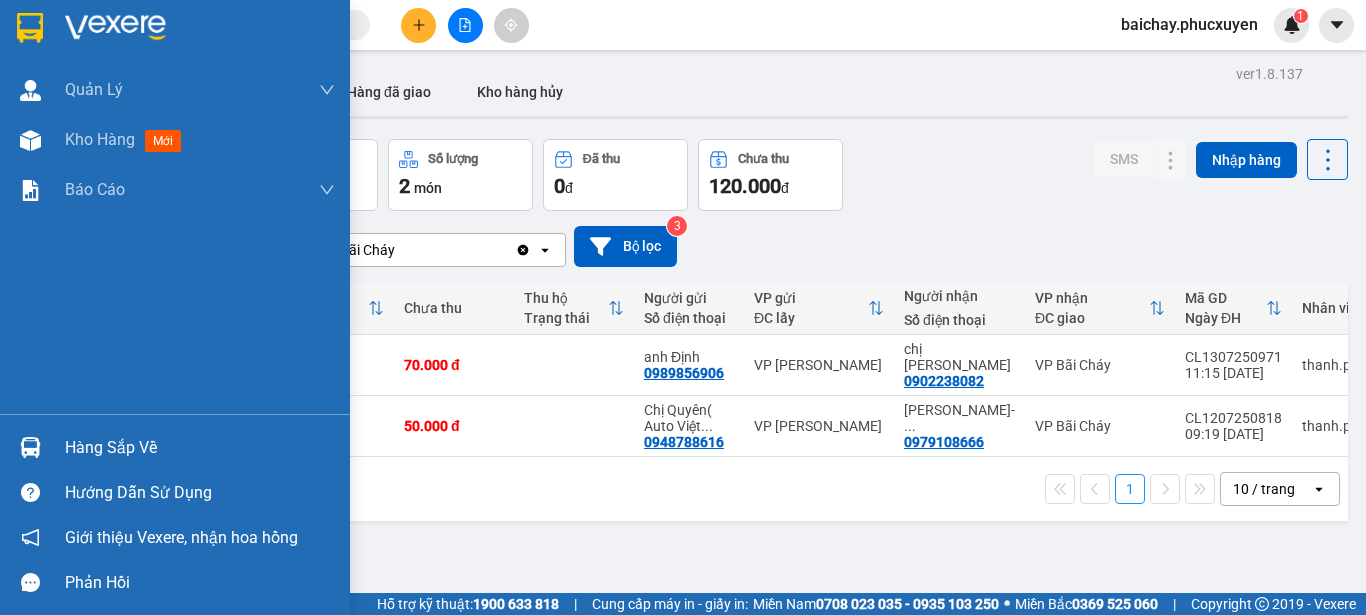 click on "Hàng sắp về" at bounding box center [200, 448] 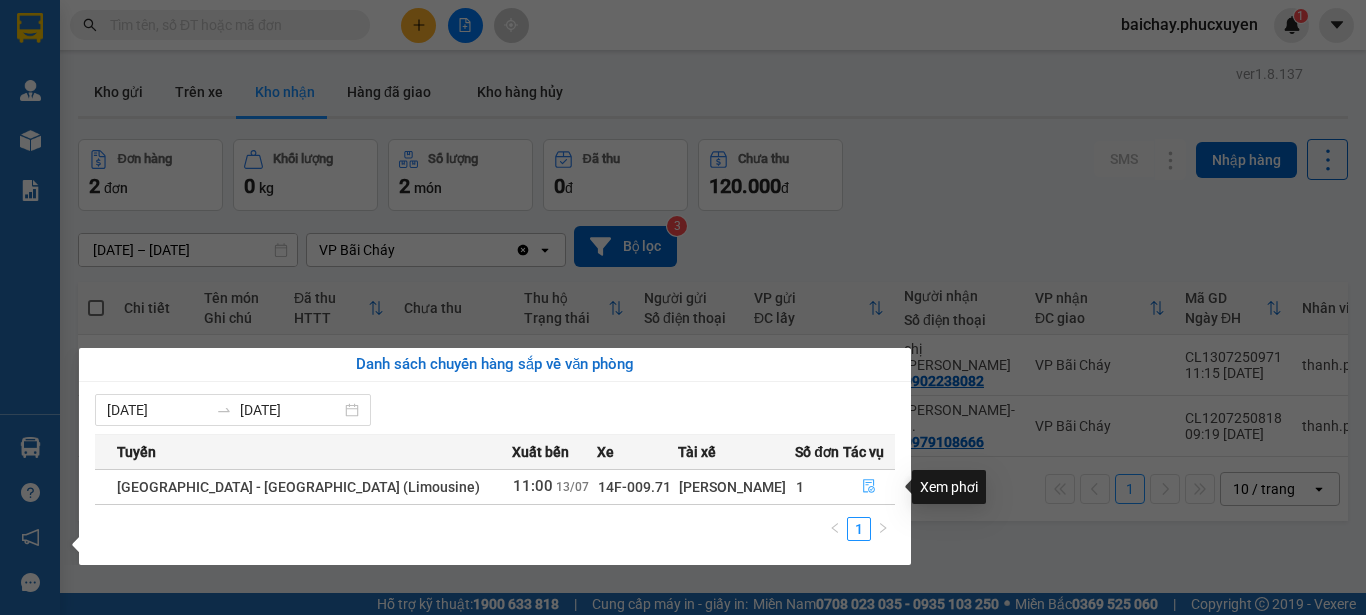 click 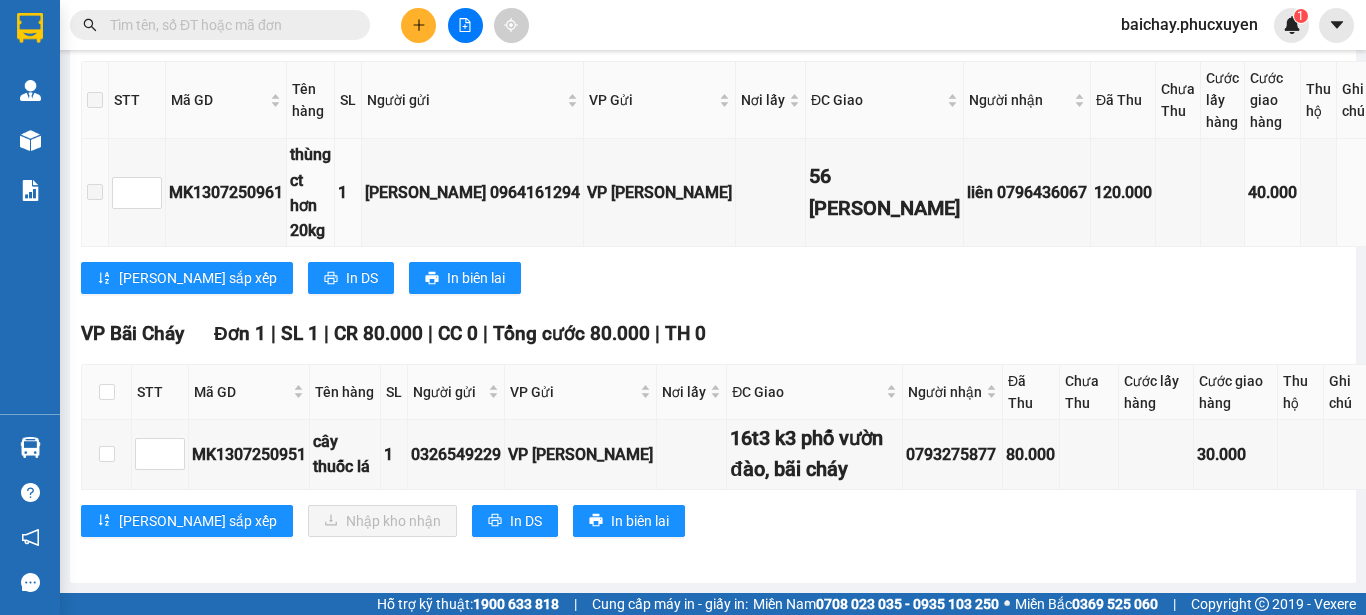 scroll, scrollTop: 781, scrollLeft: 0, axis: vertical 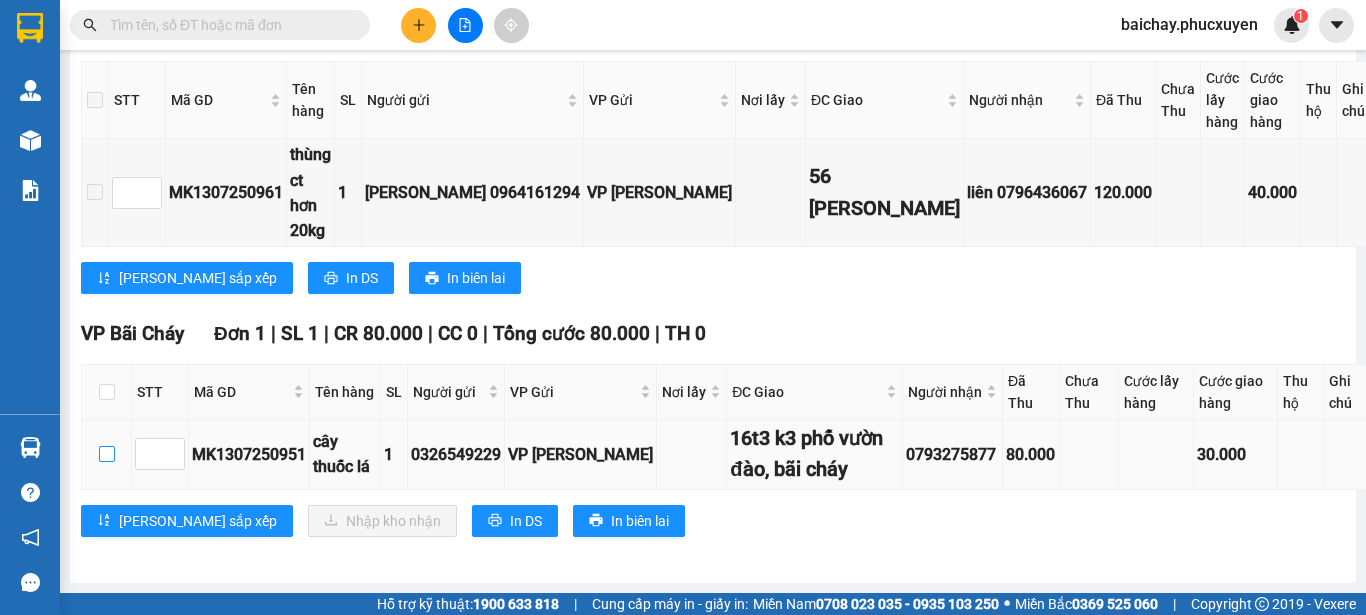 click at bounding box center [107, 454] 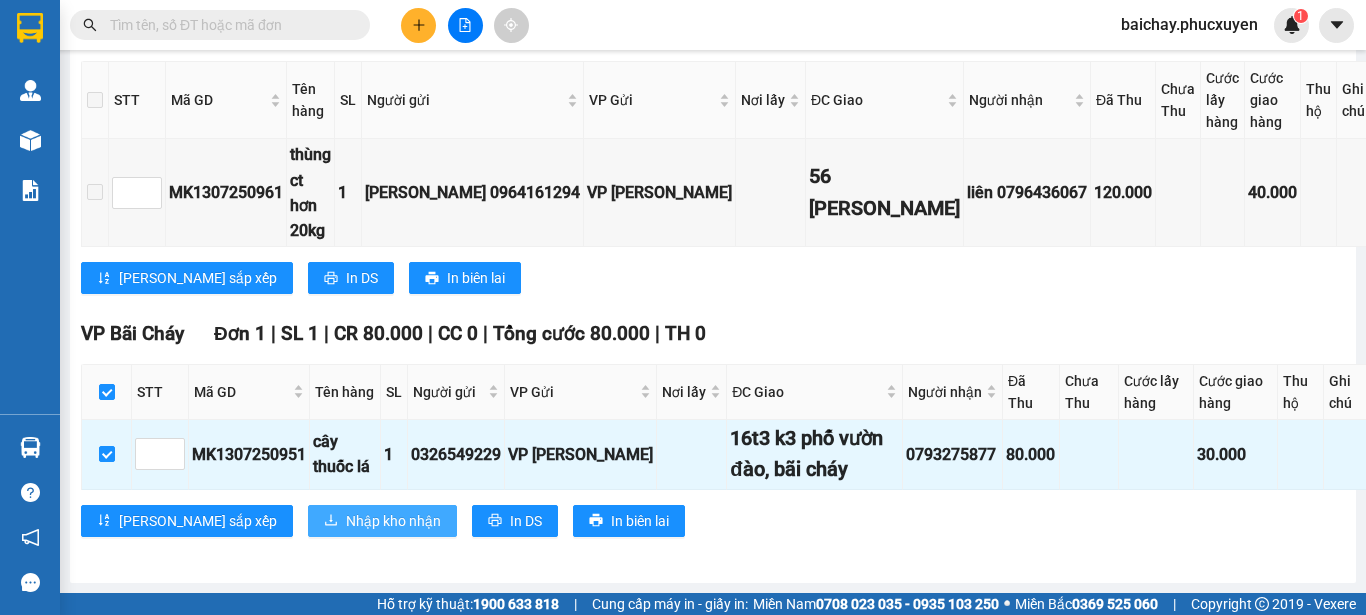 click on "Nhập kho nhận" at bounding box center (393, 521) 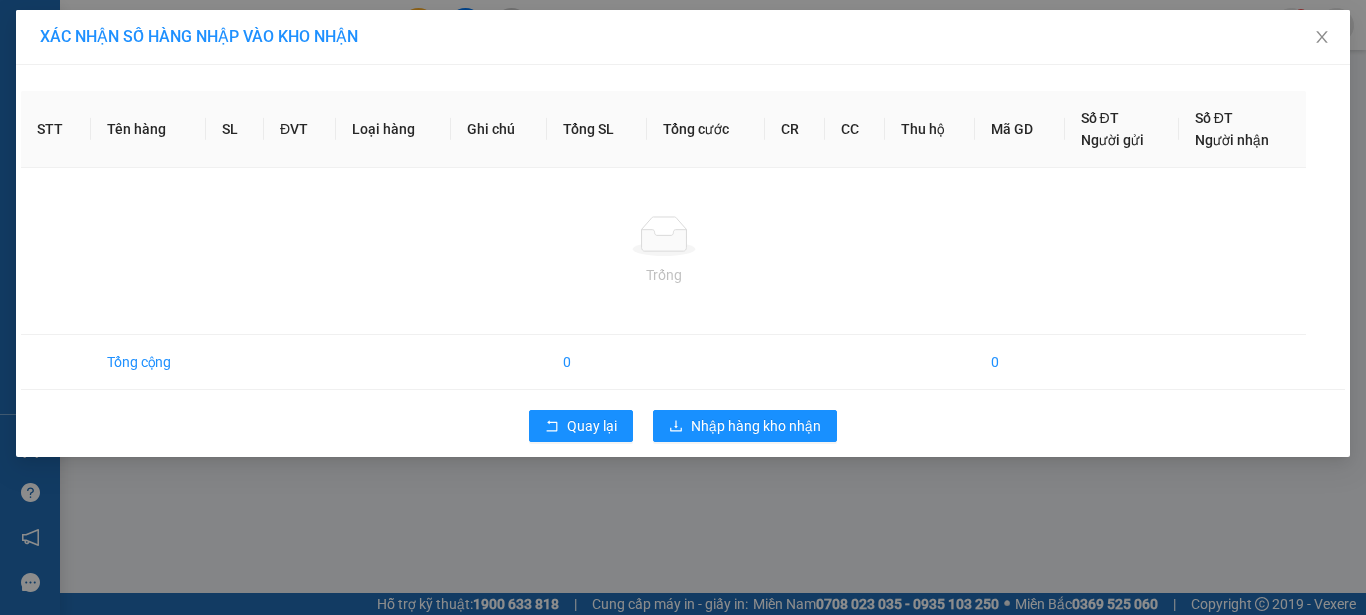 scroll, scrollTop: 0, scrollLeft: 0, axis: both 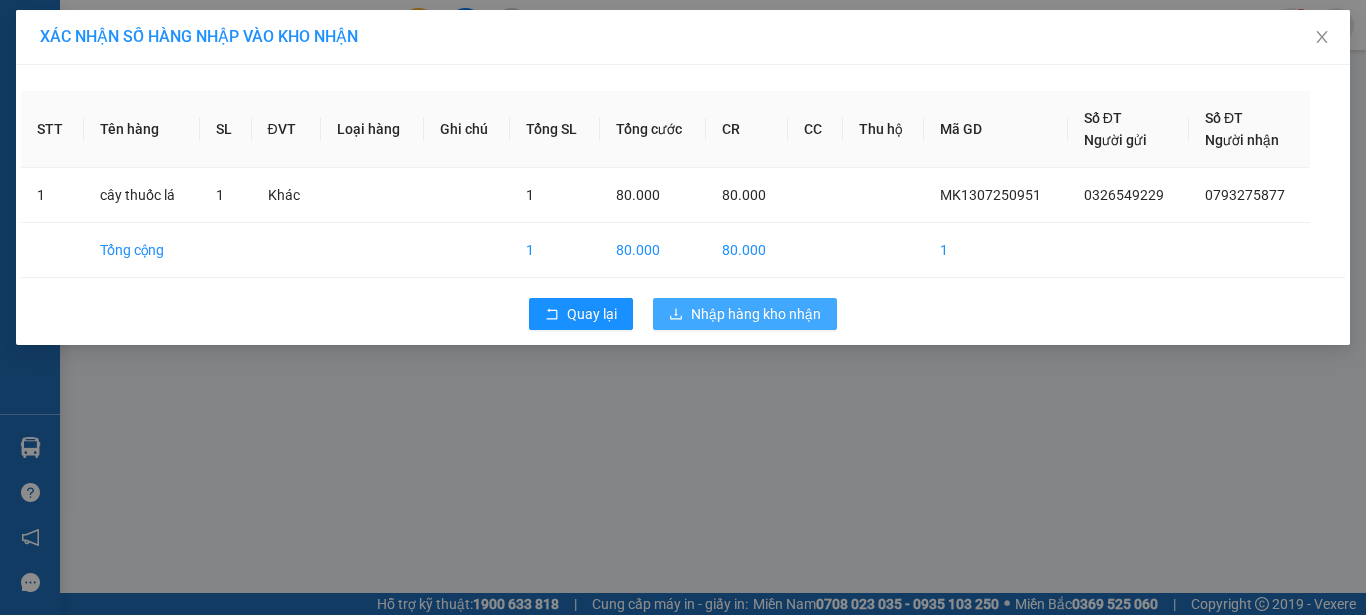 click on "Nhập hàng kho nhận" at bounding box center (756, 314) 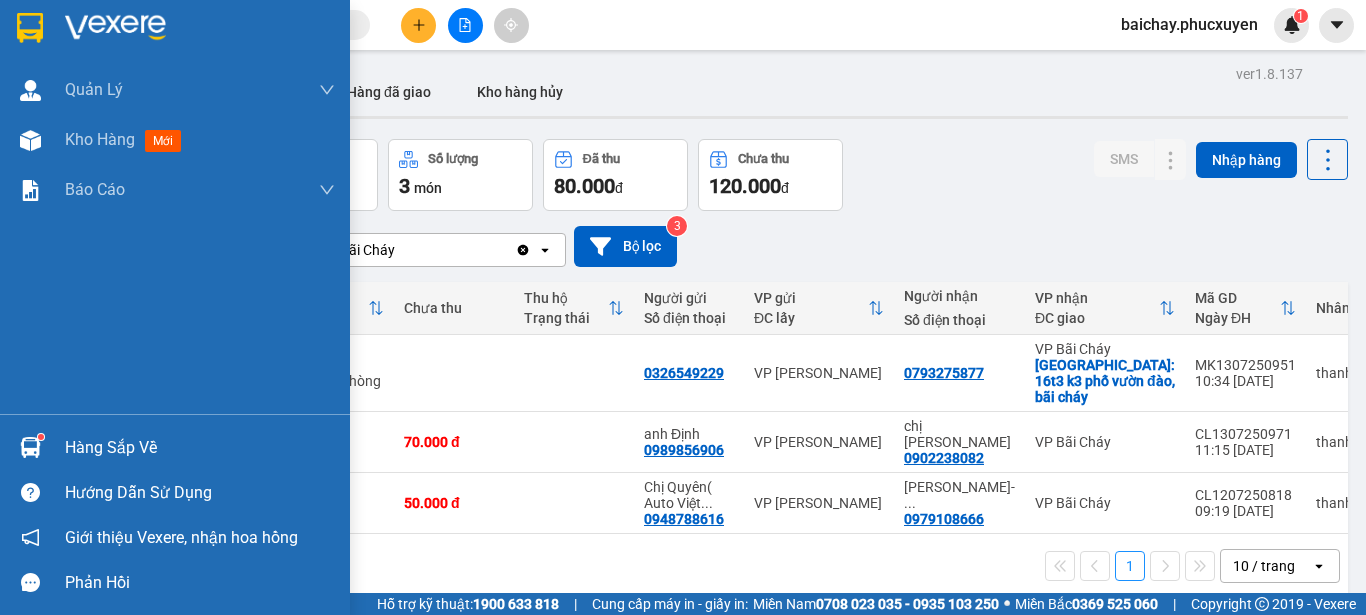 click on "Hàng sắp về" at bounding box center (200, 448) 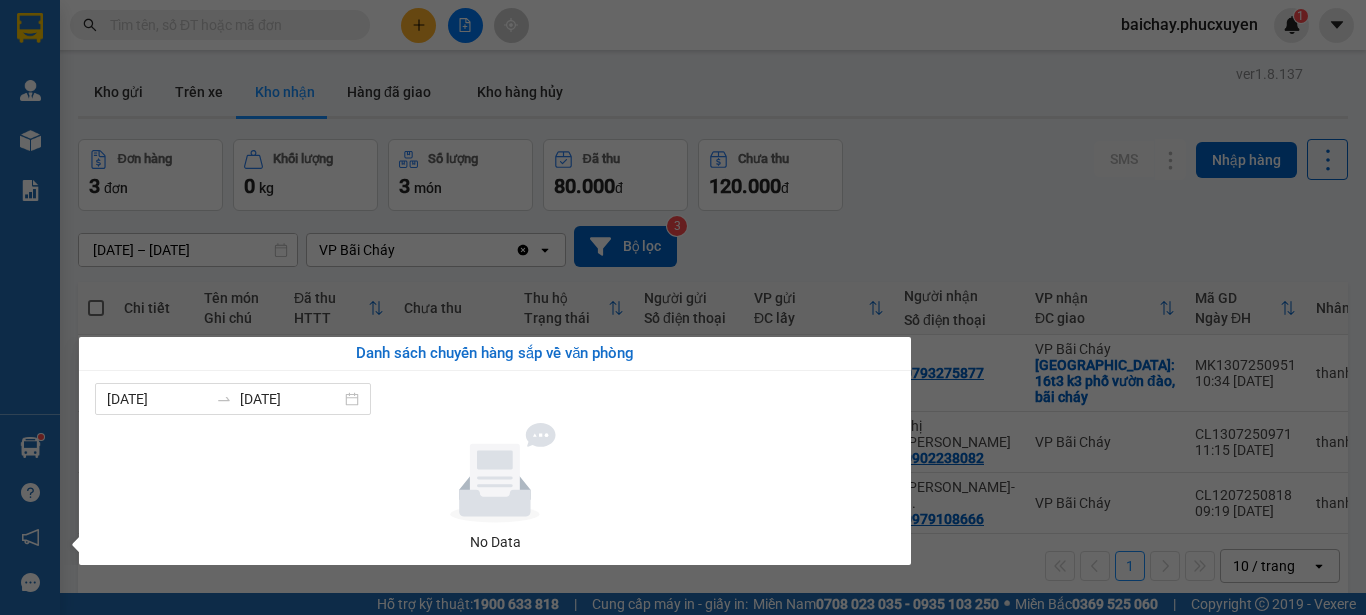 click on "Kết quả tìm kiếm ( 0 )  Bộ lọc  No Data baichay.phucxuyen 1     [PERSON_NAME] lý giao nhận mới Quản lý kiểm kho     Kho hàng mới     Báo cáo  11. Báo cáo đơn giao nhận nội bộ 1. Chi tiết đơn hàng văn phòng 12. Thống kê đơn đối tác 2. Tổng doanh thu theo từng văn phòng 3. Thống kê đơn hàng toàn nhà xe  4. Báo cáo dòng tiền theo nhân viên 5. Doanh thu thực tế chi tiết theo phòng hàng  8. Thống kê nhận và gửi hàng theo văn phòng 9. Thống kê chi tiết đơn hàng theo văn phòng gửi Báo cáo Dòng tiền Thực thu của Nhân viên (Tách cước) Hàng sắp về Hướng dẫn sử dụng Giới thiệu Vexere, nhận hoa hồng Phản hồi Phần mềm hỗ trợ bạn tốt chứ? ver  1.8.137 Kho gửi Trên xe Kho nhận Hàng đã giao Kho hàng hủy Đơn hàng 3 đơn Khối lượng 0 kg Số lượng 3 món Đã thu 80.000  đ Chưa thu 120.000  đ SMS Nhập hàng [DATE] – [DATE] open 3" at bounding box center [683, 307] 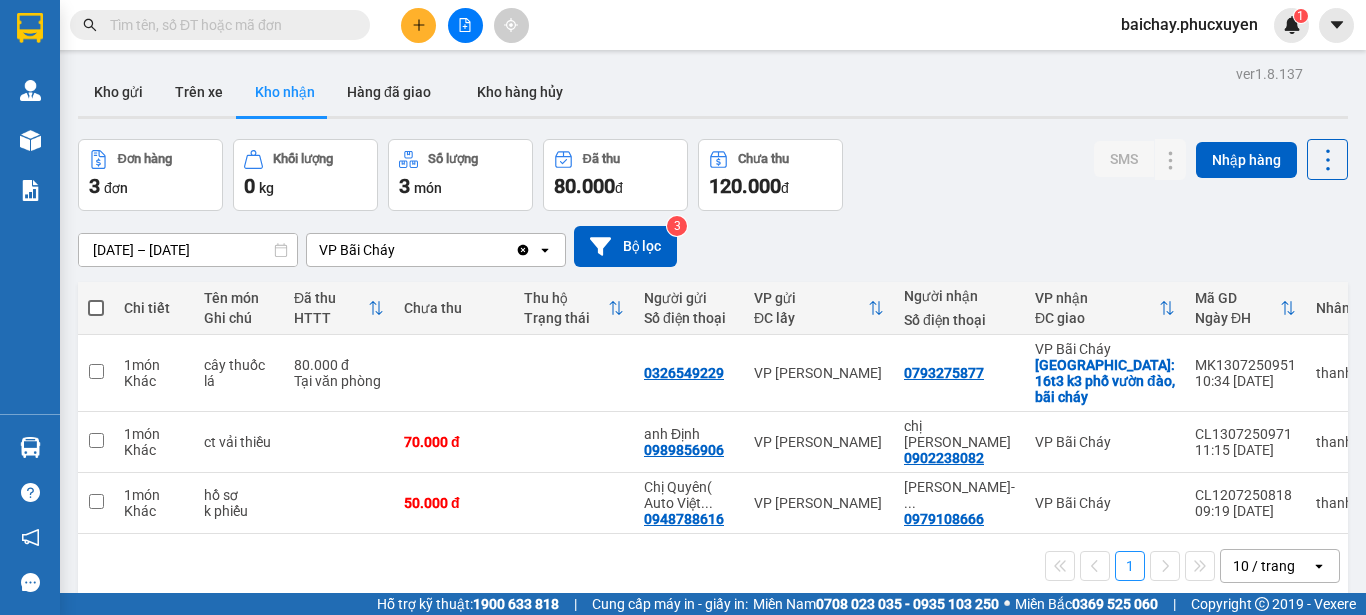 click at bounding box center [228, 25] 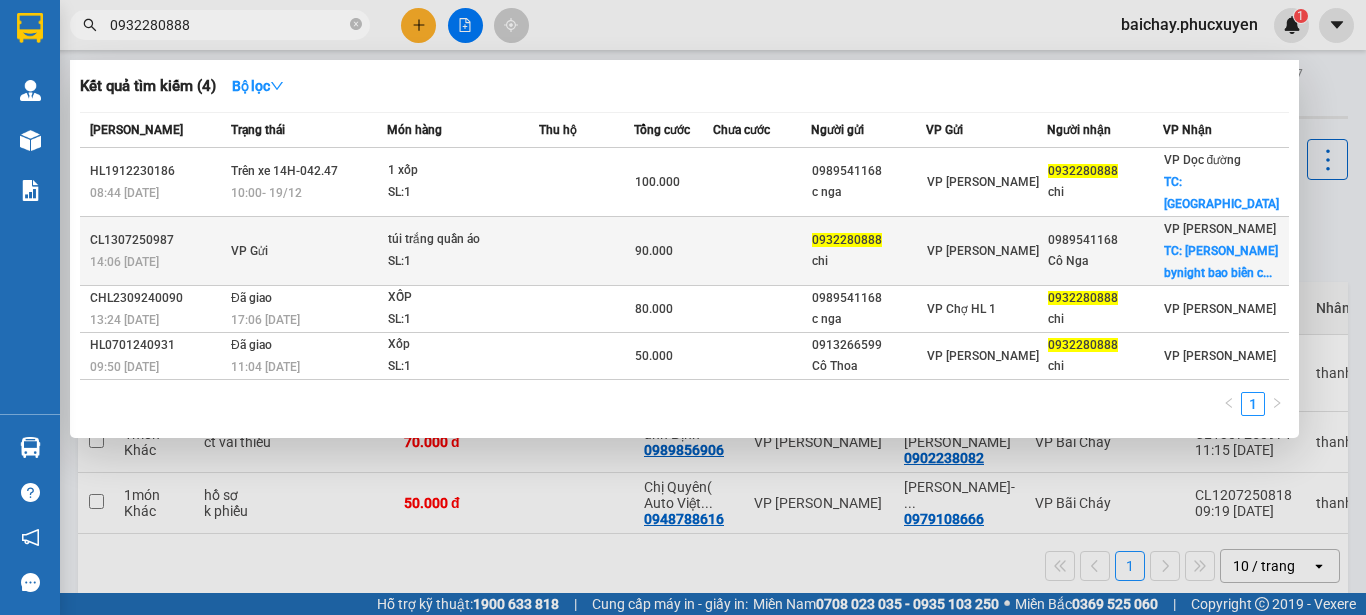 type on "0932280888" 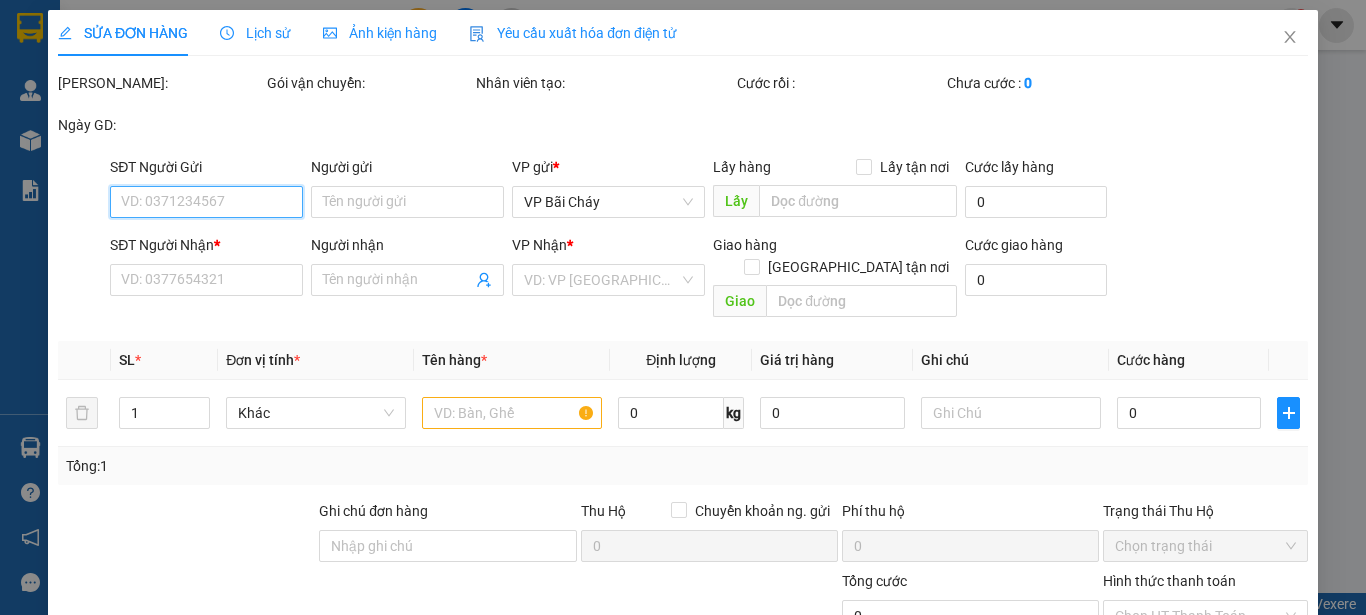 type on "0932280888" 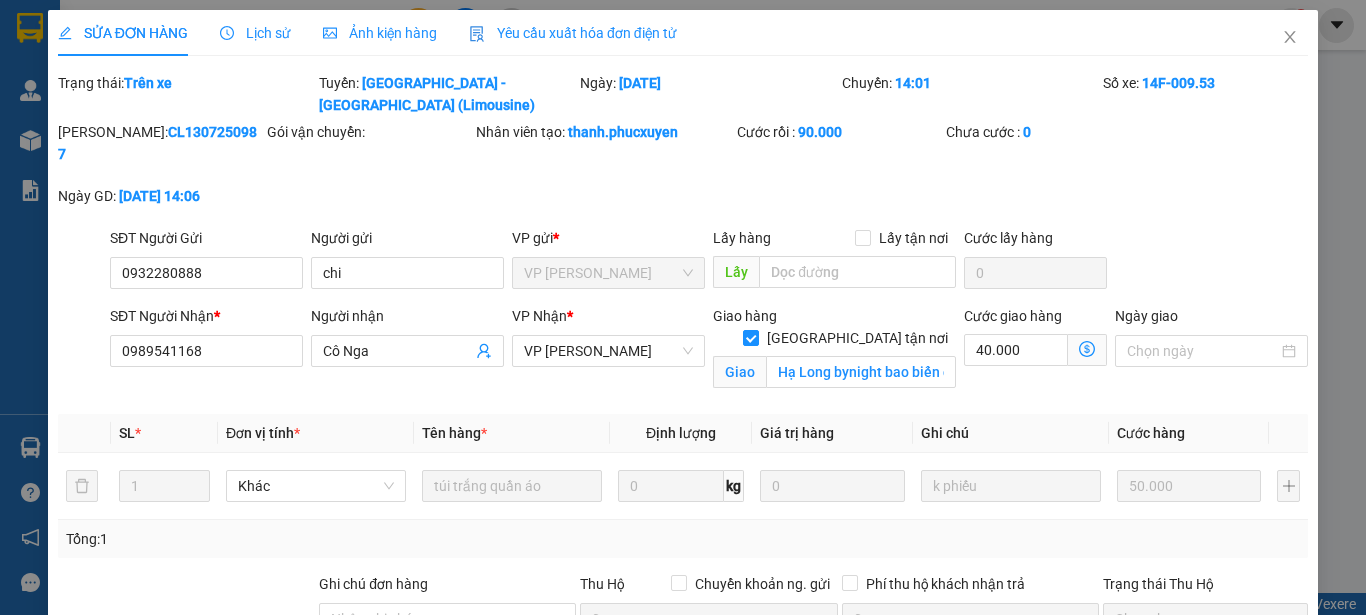 click on "Lịch sử" at bounding box center (255, 33) 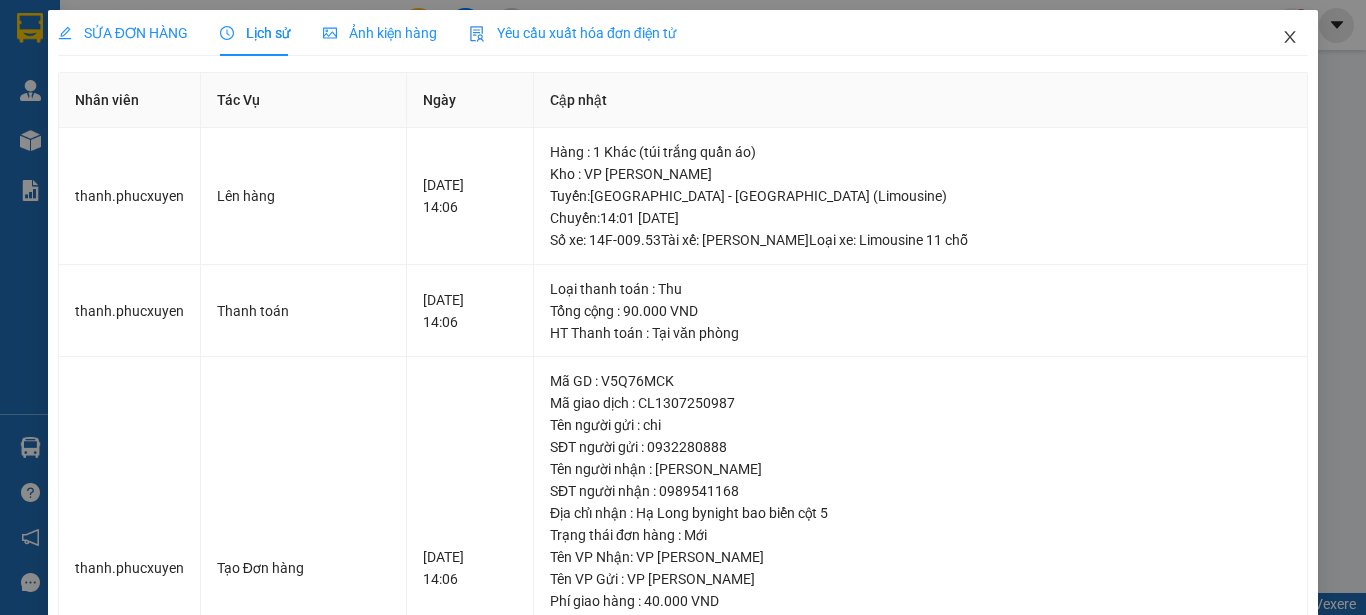 click 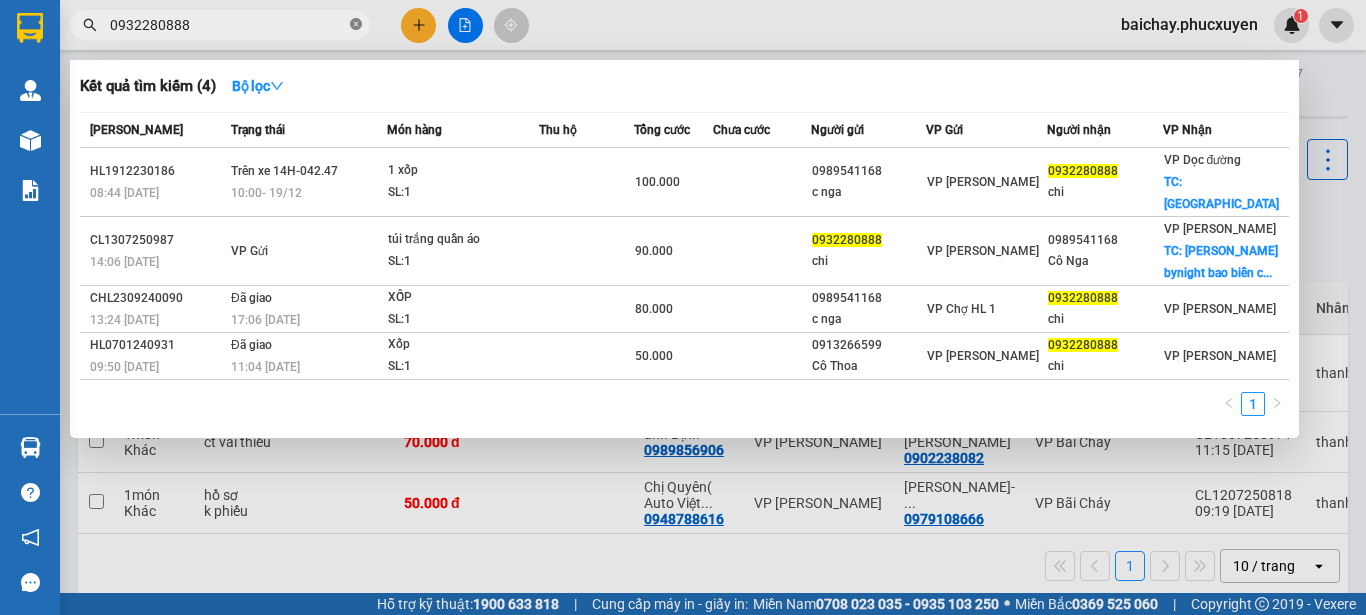 click 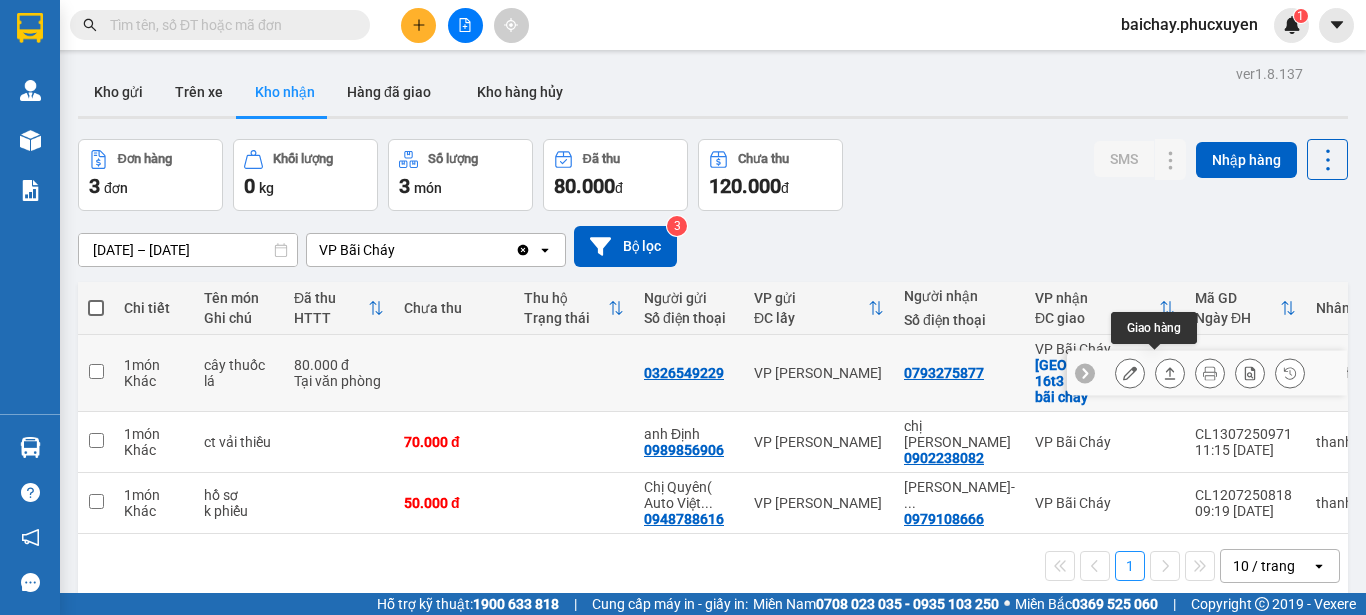 click 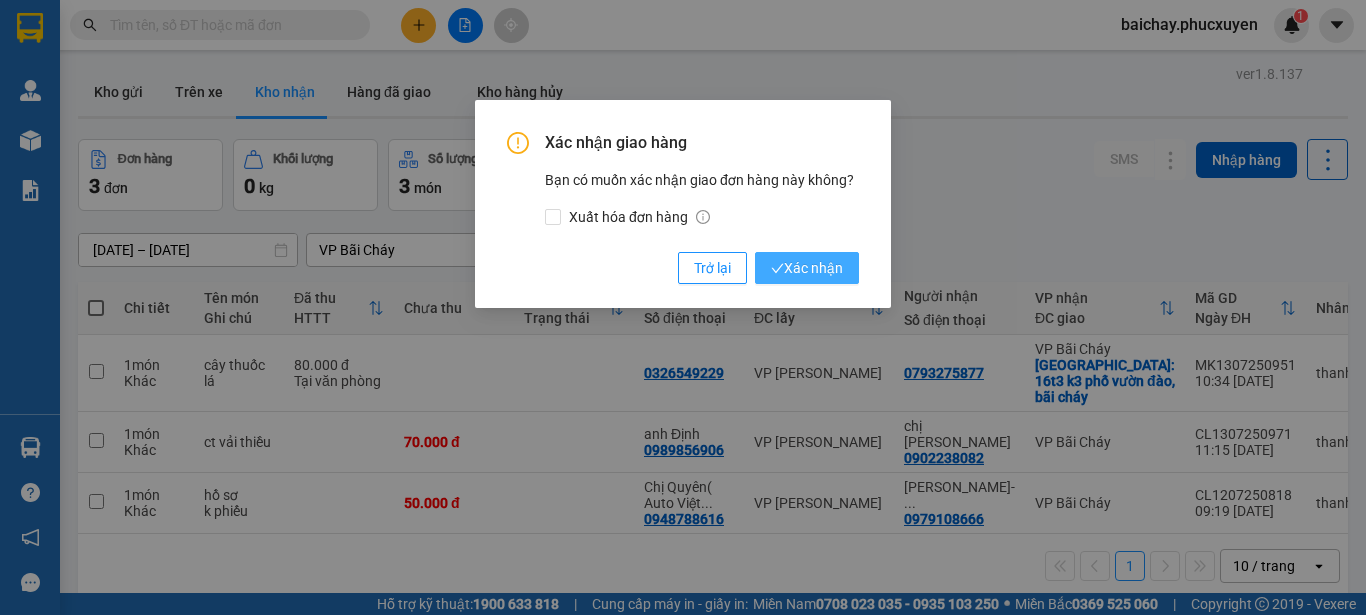 click on "Xác nhận" at bounding box center [807, 268] 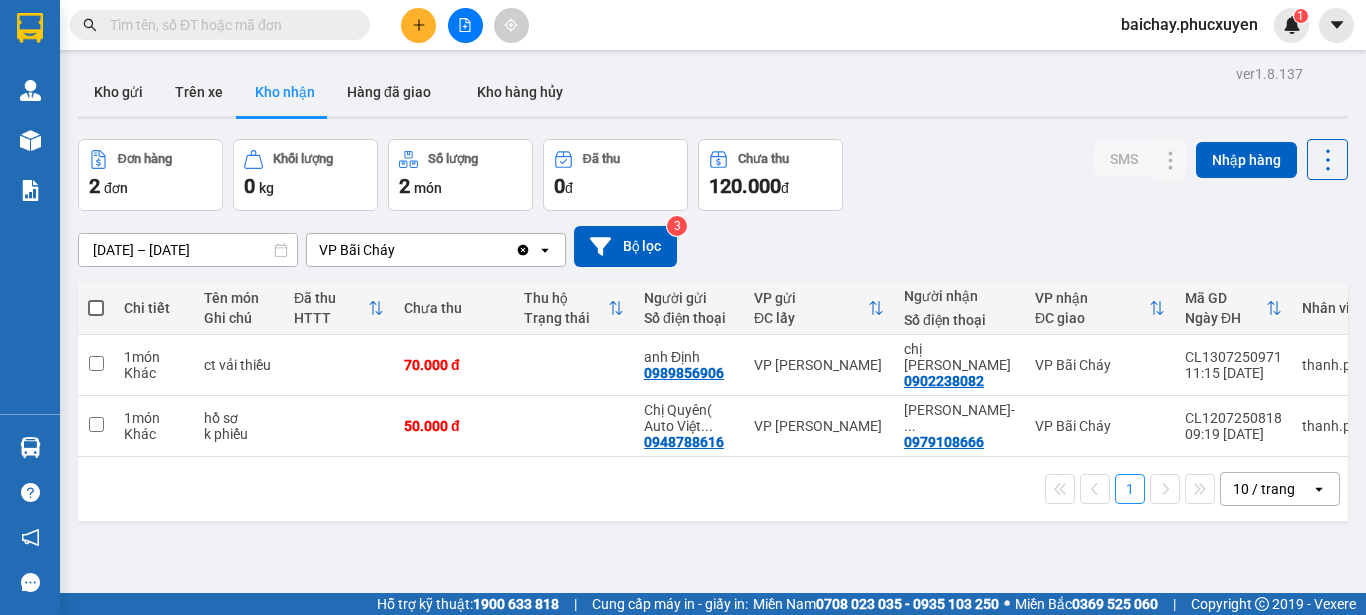 click at bounding box center [228, 25] 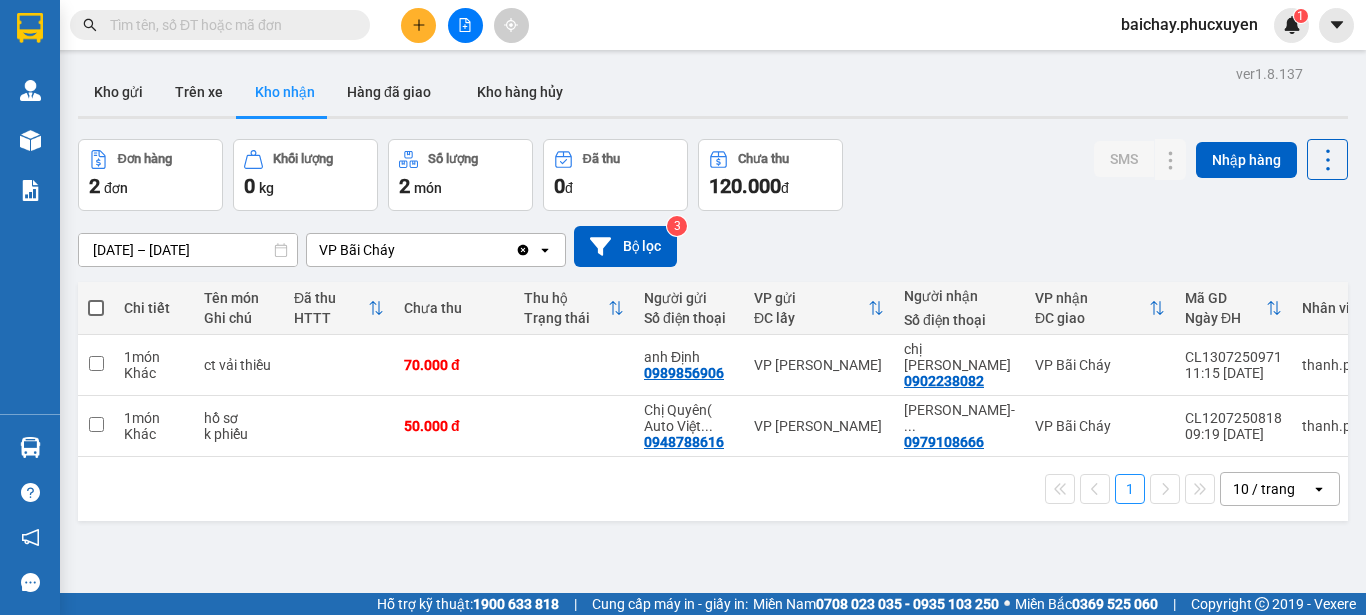 paste on "0793275877" 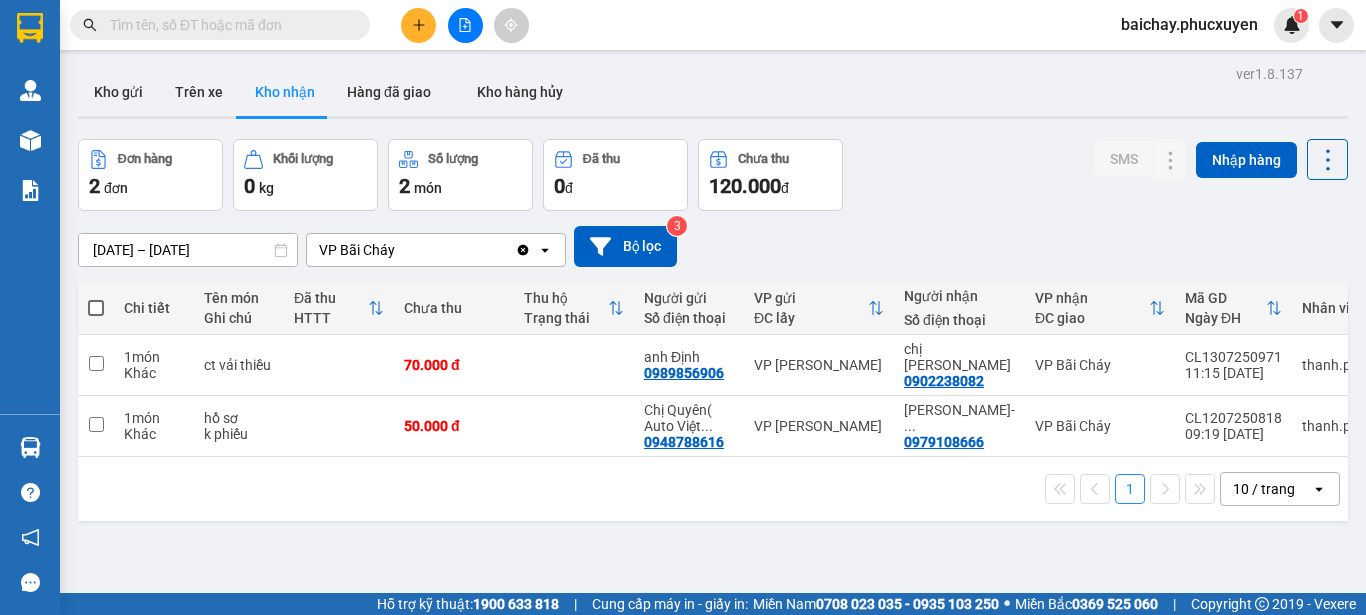 type on "0793275877" 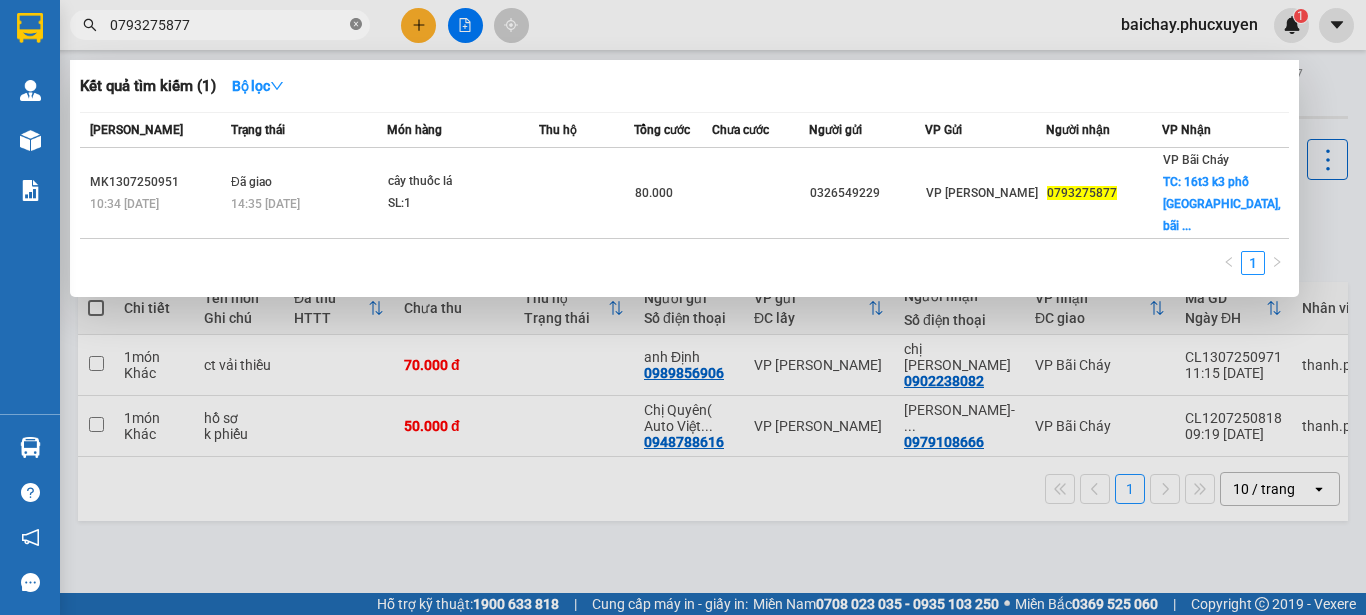 click 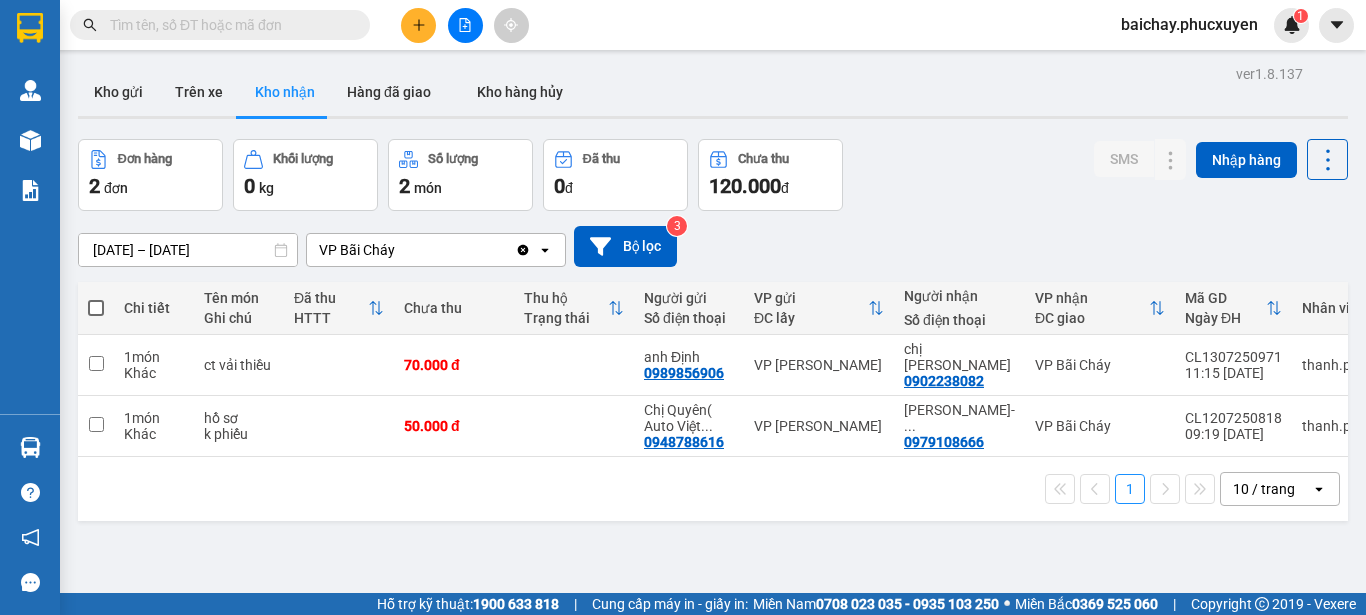 click on "ver  1.8.137 Kho gửi Trên xe Kho nhận Hàng đã giao Kho hàng hủy Đơn hàng 2 đơn Khối lượng 0 kg Số lượng 2 món Đã thu 0  đ Chưa thu 120.000  đ SMS Nhập hàng [DATE] – [DATE] Press the down arrow key to interact with the calendar and select a date. Press the escape button to close the calendar. Selected date range is from [DATE] to [DATE]. VP Bãi Cháy Clear value open Bộ lọc 3 Chi tiết Tên món Ghi chú Đã thu HTTT Chưa thu Thu hộ Trạng thái Người gửi Số điện thoại VP gửi ĐC lấy Người nhận Số điện thoại VP nhận ĐC giao Mã GD Ngày ĐH Nhân viên 1  món Khác ct vải thiều 70.000 đ anh Định 0989856906 VP [PERSON_NAME] chị ninh 0902238082 VP Bãi Cháy CL1307250971 11:15 [DATE] thanh.phucxuyen 1  món Khác hồ sơ k phiếu 50.000 đ Chị Quyên( Auto Việt ... 0948788616 VP [GEOGRAPHIC_DATA]- ... 0979108666 VP Bãi Cháy CL1207250818 09:19 [DATE] thanh.phucxuyen 1 10 / trang open" at bounding box center (713, 367) 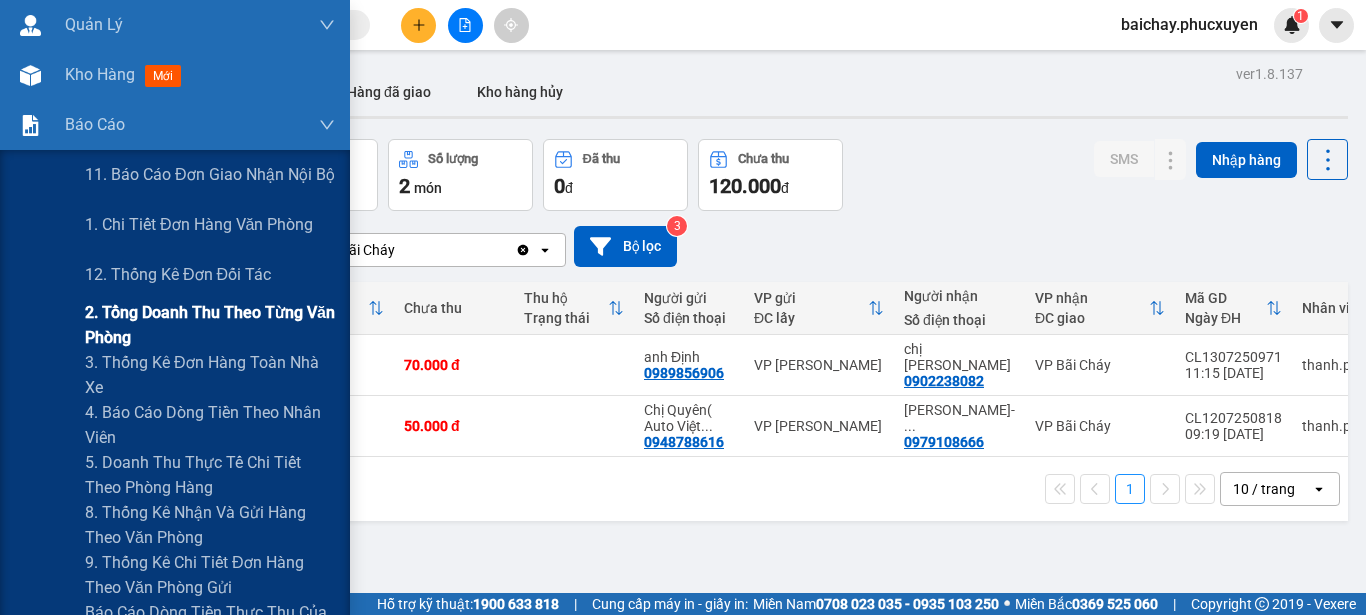 scroll, scrollTop: 100, scrollLeft: 0, axis: vertical 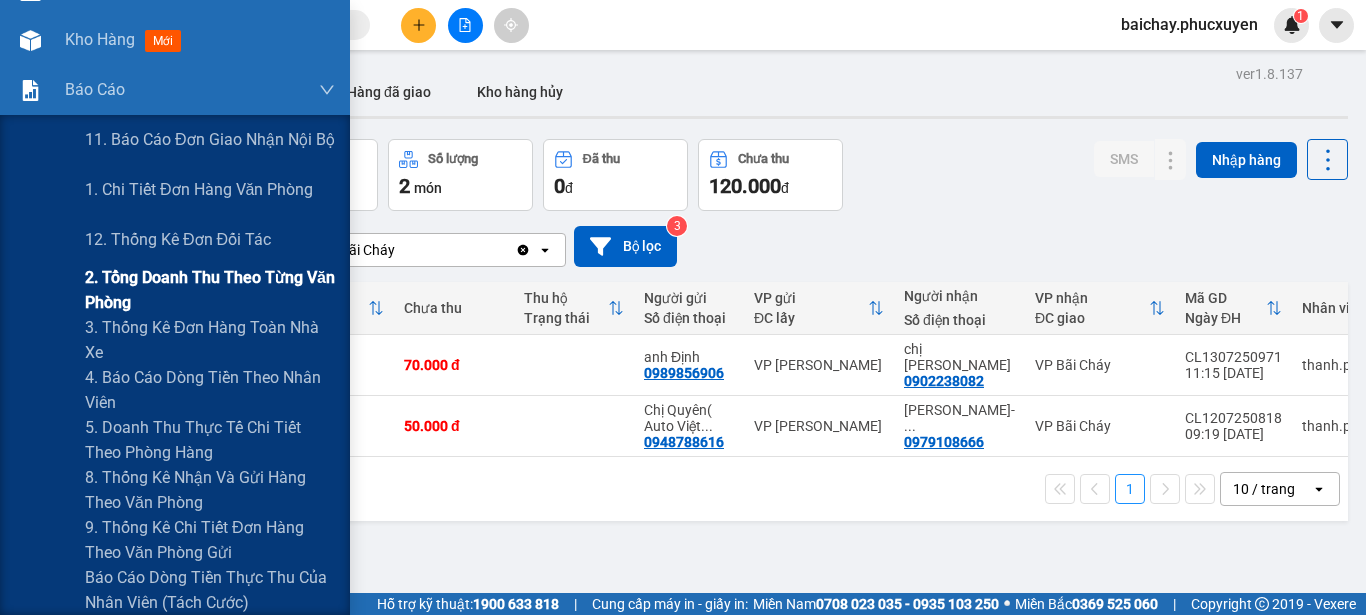 click on "2. Tổng doanh thu theo từng văn phòng" at bounding box center [210, 290] 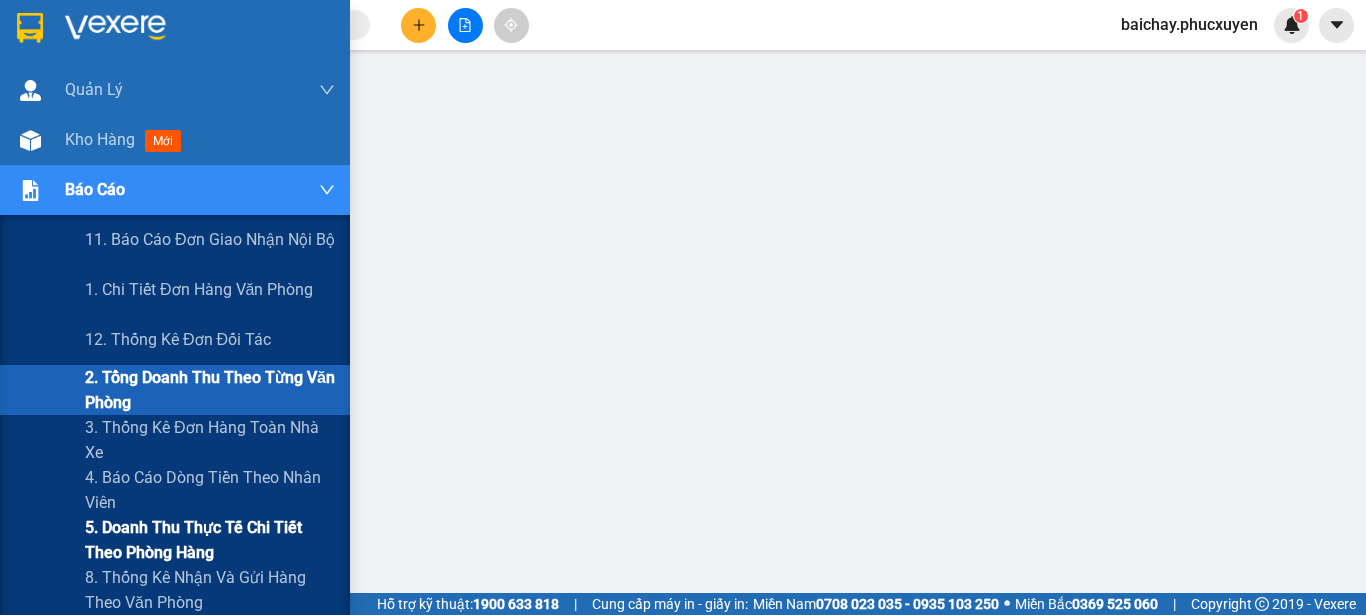 click on "5. Doanh thu thực tế chi tiết theo phòng hàng" at bounding box center (210, 540) 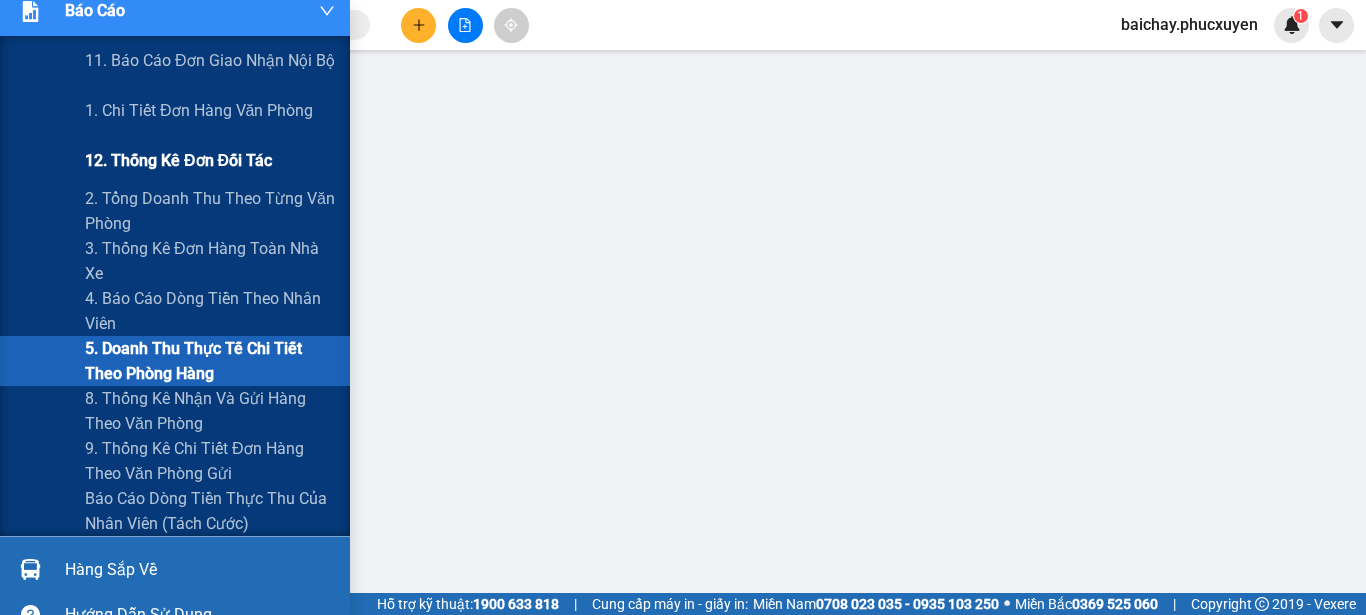 scroll, scrollTop: 200, scrollLeft: 0, axis: vertical 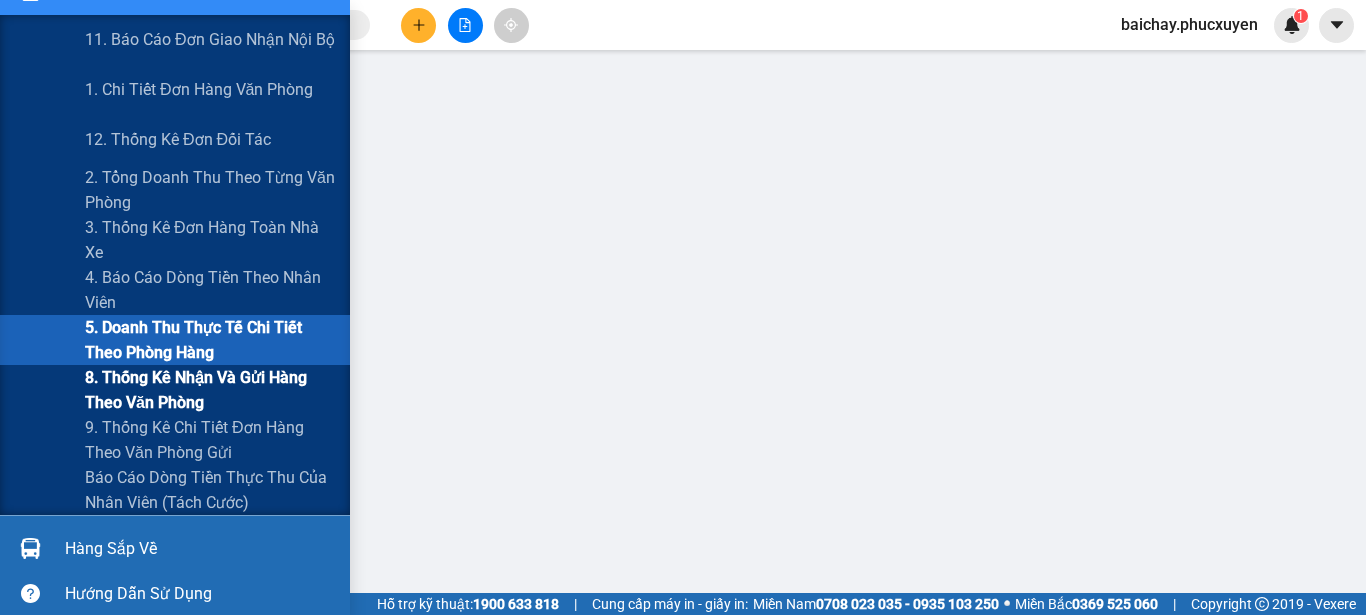 click on "8. Thống kê nhận và gửi hàng theo văn phòng" at bounding box center [210, 390] 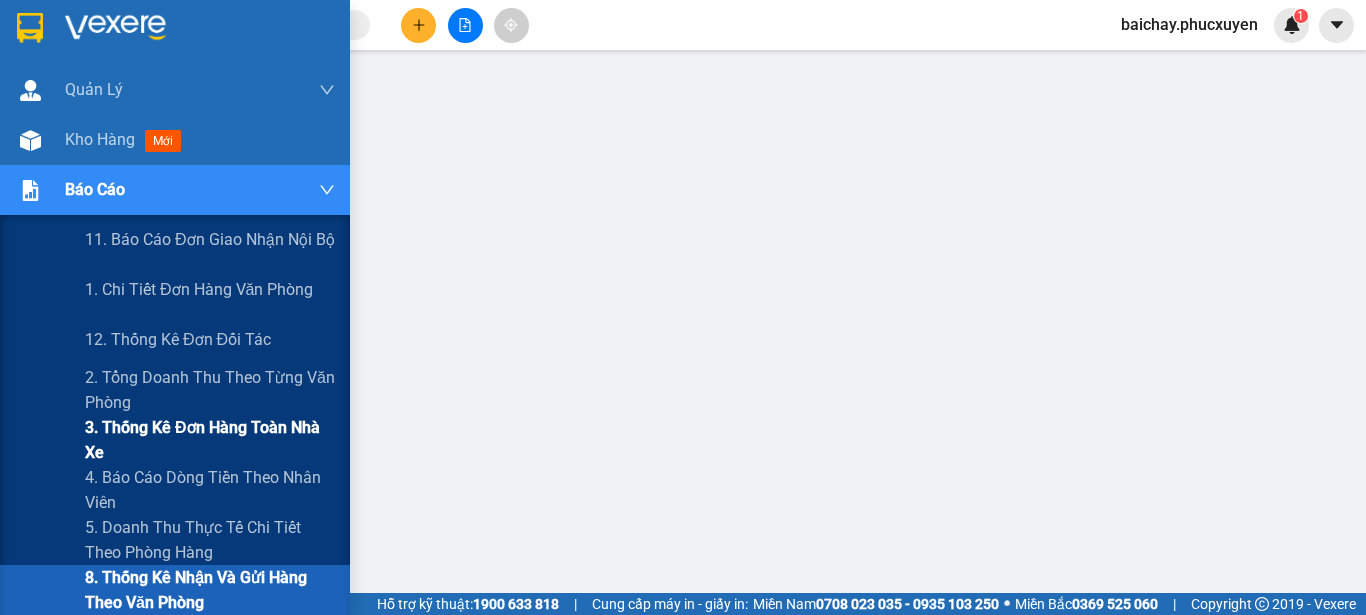 click on "3. Thống kê đơn hàng toàn nhà xe" at bounding box center [210, 440] 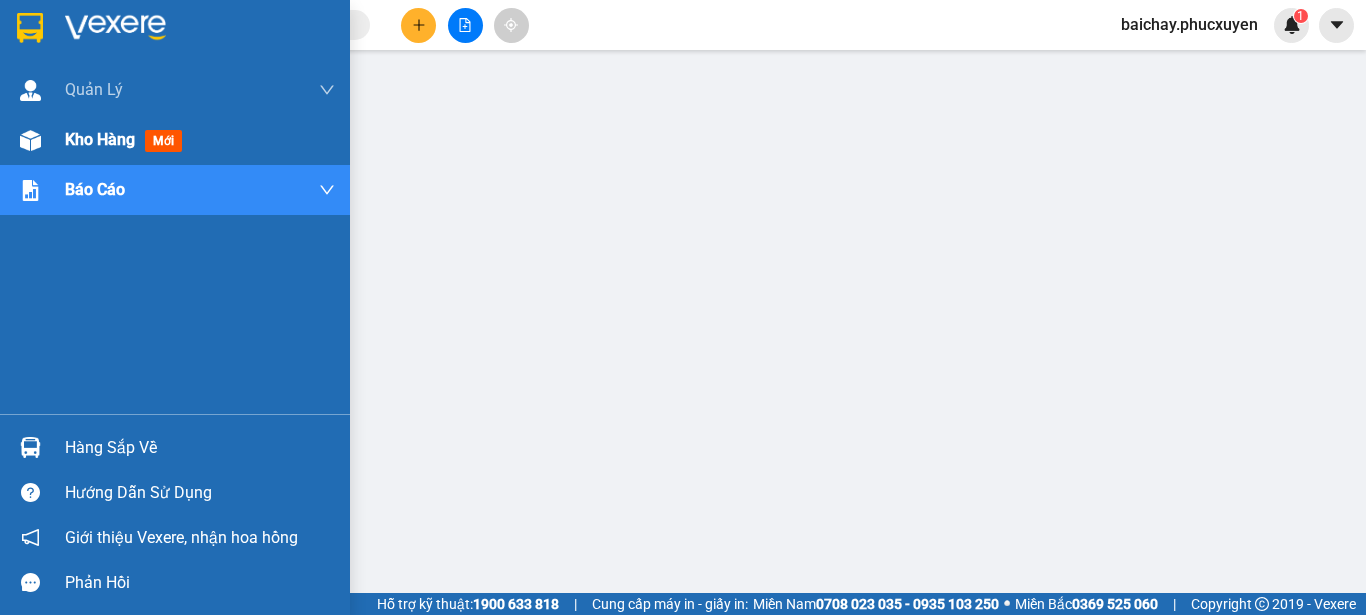 click on "Kho hàng" at bounding box center [100, 139] 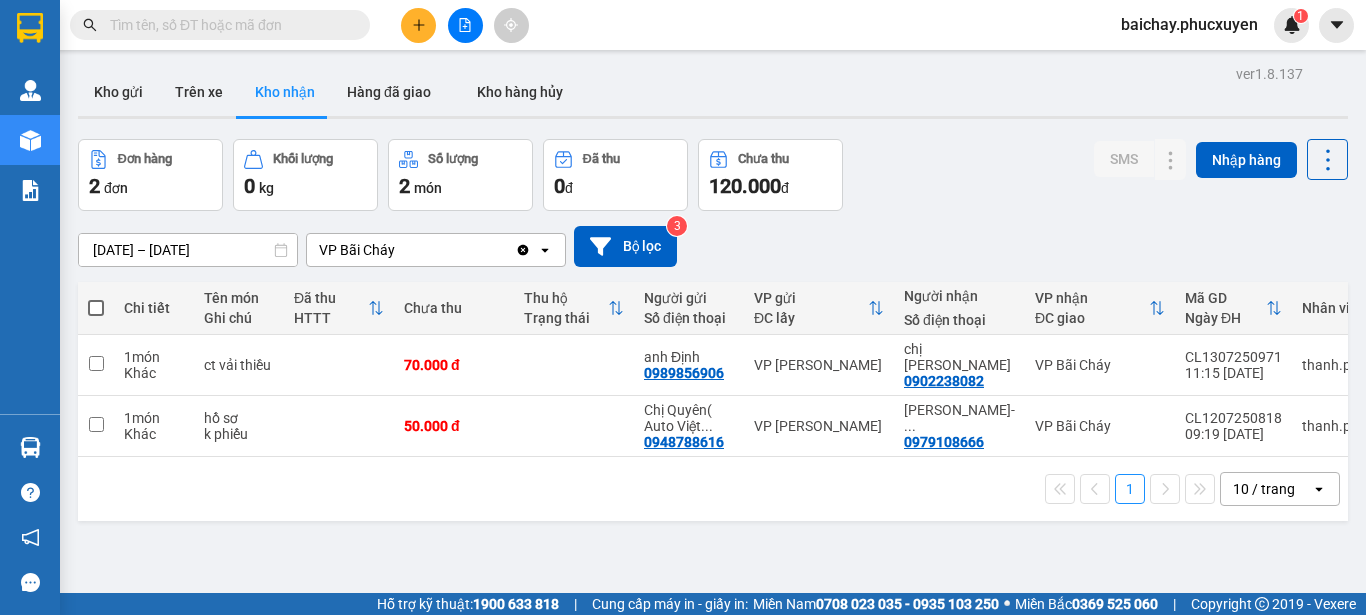click on "ver  1.8.137 Kho gửi Trên xe Kho nhận Hàng đã giao Kho hàng hủy Đơn hàng 2 đơn Khối lượng 0 kg Số lượng 2 món Đã thu 0  đ Chưa thu 120.000  đ SMS Nhập hàng [DATE] – [DATE] Press the down arrow key to interact with the calendar and select a date. Press the escape button to close the calendar. Selected date range is from [DATE] to [DATE]. VP Bãi Cháy Clear value open Bộ lọc 3 Chi tiết Tên món Ghi chú Đã thu HTTT Chưa thu Thu hộ Trạng thái Người gửi Số điện thoại VP gửi ĐC lấy Người nhận Số điện thoại VP nhận ĐC giao Mã GD Ngày ĐH Nhân viên 1  món Khác ct vải thiều 70.000 đ anh Định 0989856906 VP [PERSON_NAME] chị ninh 0902238082 VP Bãi Cháy CL1307250971 11:15 [DATE] thanh.phucxuyen 1  món Khác hồ sơ k phiếu 50.000 đ Chị Quyên( Auto Việt ... 0948788616 VP [GEOGRAPHIC_DATA]- ... 0979108666 VP Bãi Cháy CL1207250818 09:19 [DATE] thanh.phucxuyen 1 10 / trang open" at bounding box center (713, 367) 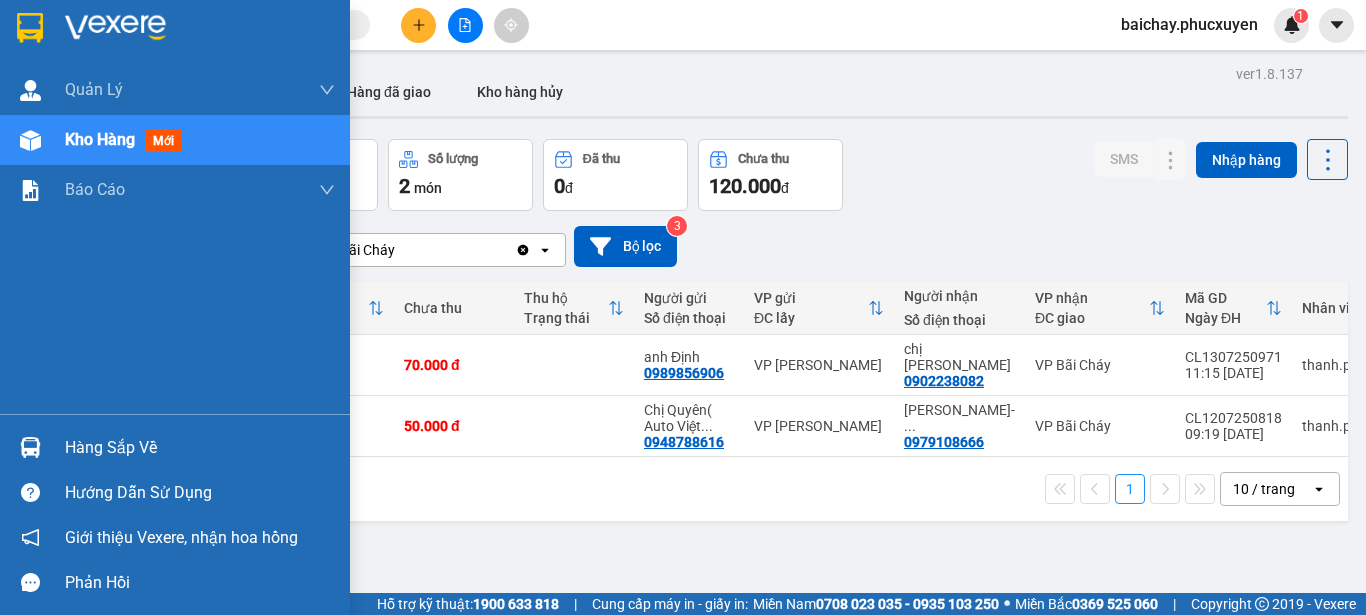 click on "Hàng sắp về" at bounding box center (200, 448) 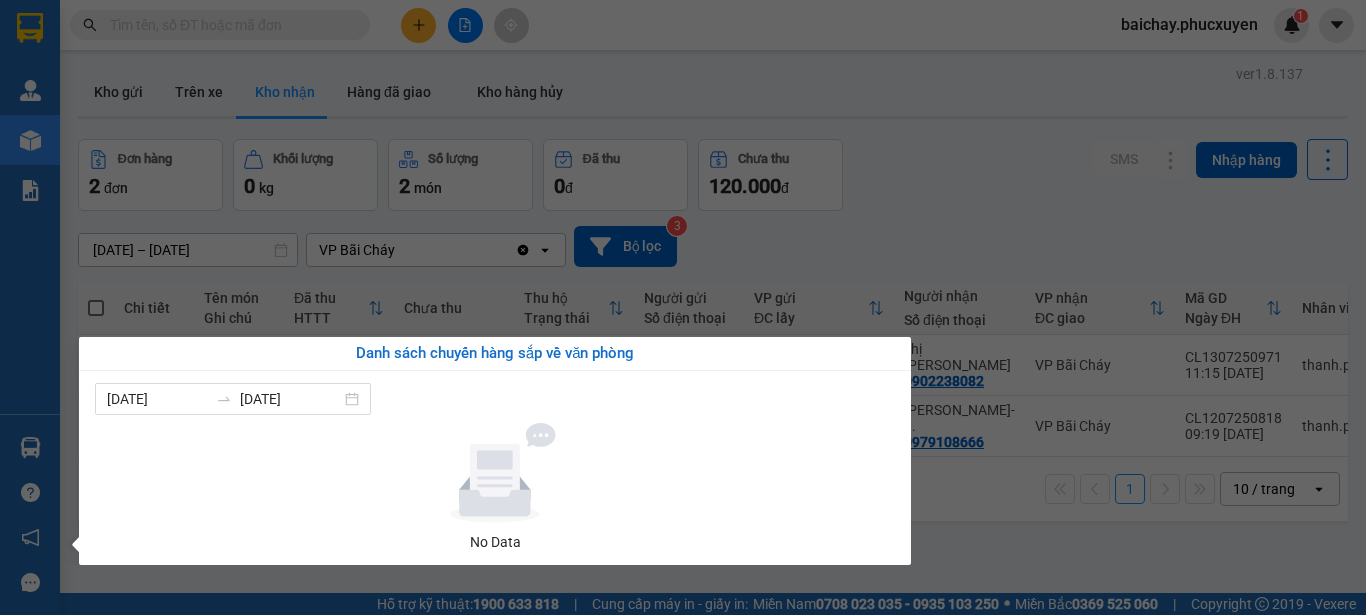 click on "Kết quả tìm kiếm ( 1 )  Bộ lọc  Mã ĐH Trạng thái Món hàng Thu hộ Tổng cước Chưa cước Người gửi VP Gửi Người nhận VP Nhận MK1307250951 10:34 [DATE] Đã giao   14:35 [DATE] cây thuốc lá SL:  1 80.000 0326549229 VP [GEOGRAPHIC_DATA] 0793275877 VP Bãi Cháy TC: 16t3 k3 phố vườn đào, bãi ... 1 baichay.phucxuyen 1     [PERSON_NAME] lý giao nhận mới Quản lý kiểm kho     Kho hàng mới     Báo cáo  11. Báo cáo đơn giao nhận nội bộ 1. Chi tiết đơn hàng văn phòng 12. Thống kê đơn đối tác 2. Tổng doanh thu theo từng văn phòng 3. Thống kê đơn hàng toàn nhà xe  4. Báo cáo dòng tiền theo nhân viên 5. Doanh thu thực tế chi tiết theo phòng hàng  8. Thống kê nhận và gửi hàng theo văn phòng 9. Thống kê chi tiết đơn hàng theo văn phòng gửi Báo cáo Dòng tiền Thực thu của Nhân viên (Tách cước) Hàng sắp về Hướng dẫn sử dụng Phản hồi ver  1.8.137 Kho gửi" at bounding box center [683, 307] 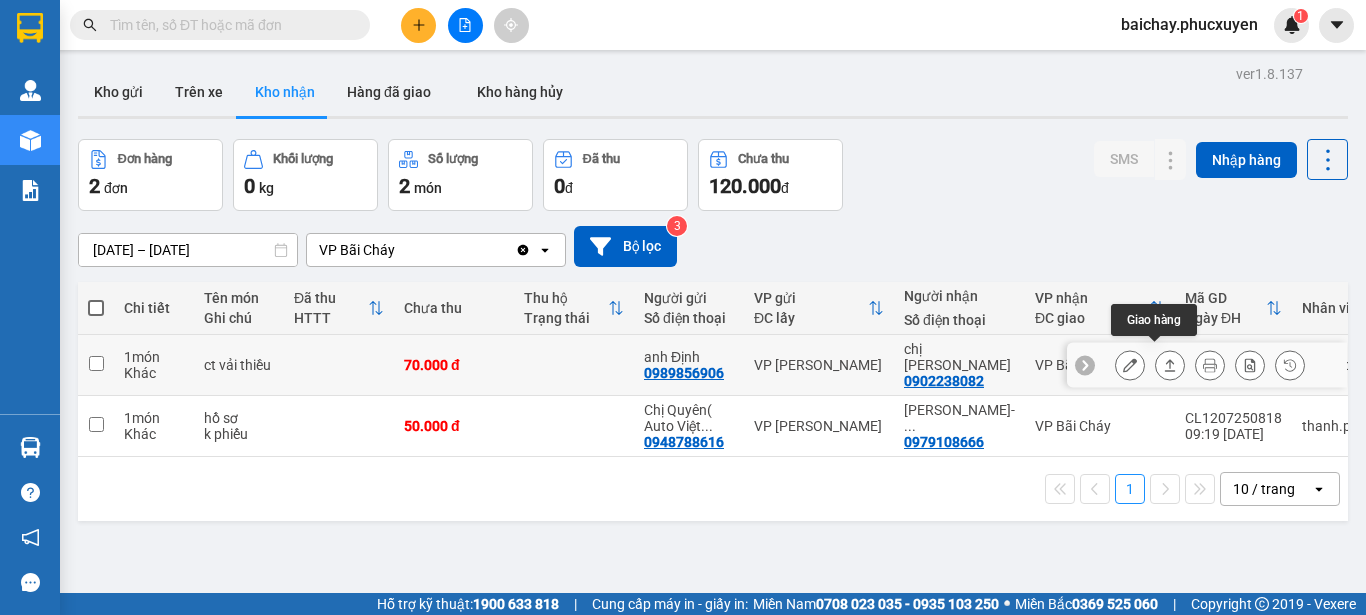 click 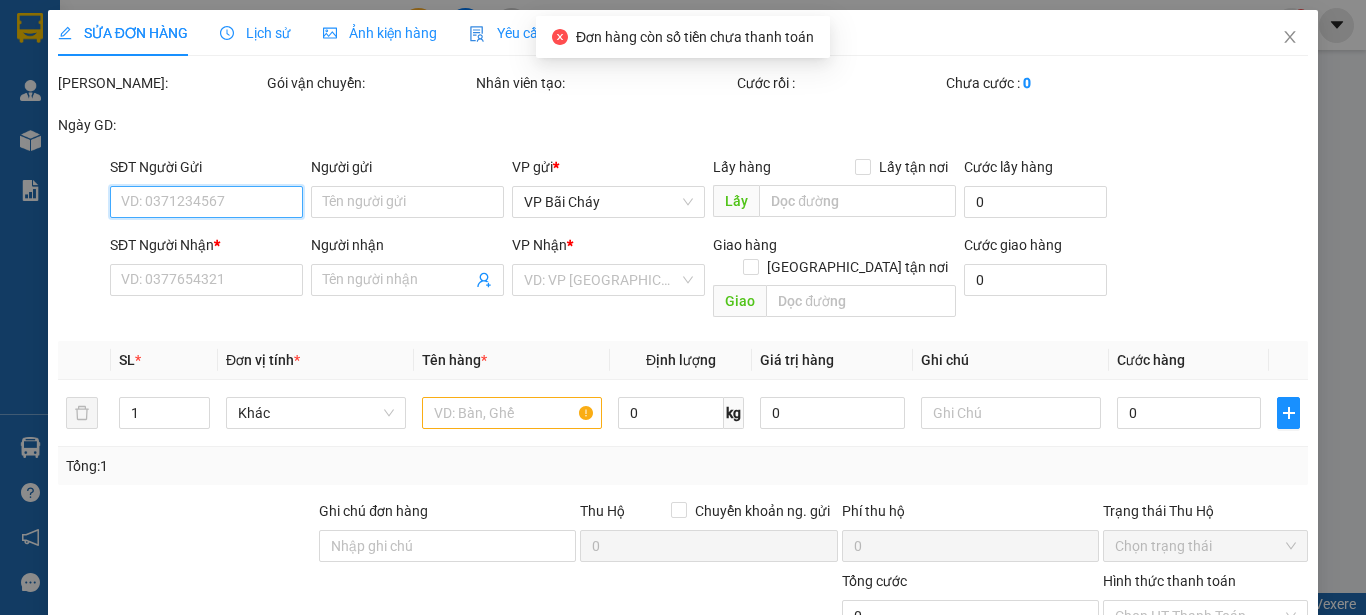 type on "0989856906" 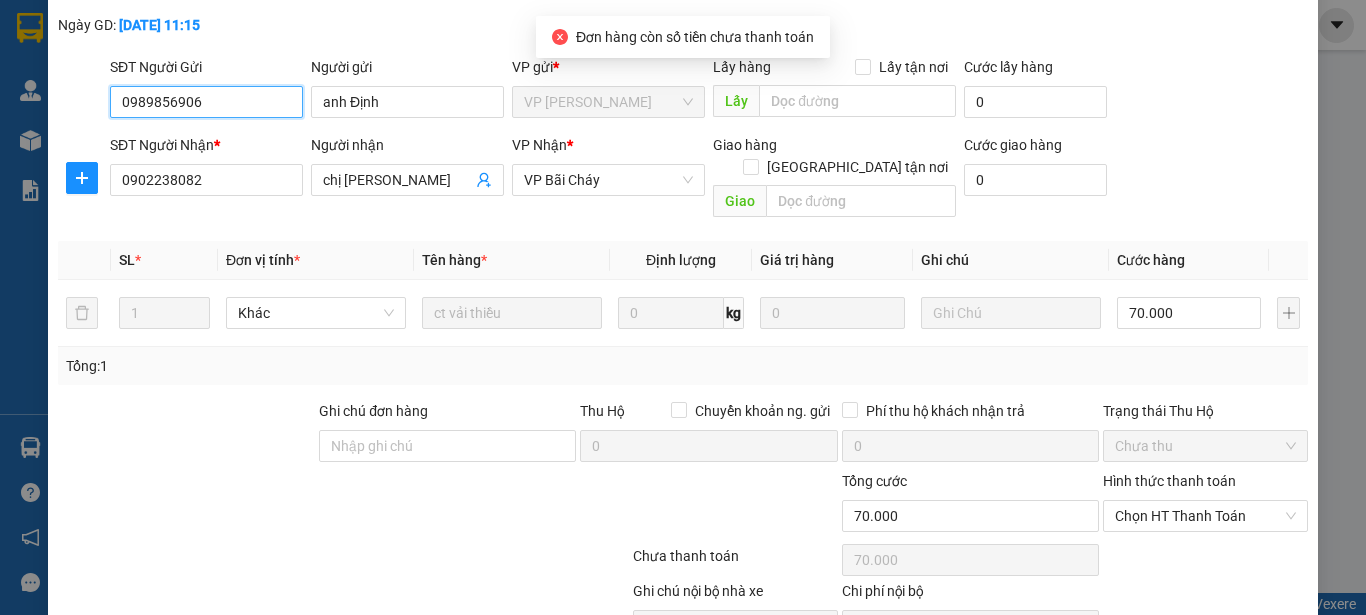 scroll, scrollTop: 191, scrollLeft: 0, axis: vertical 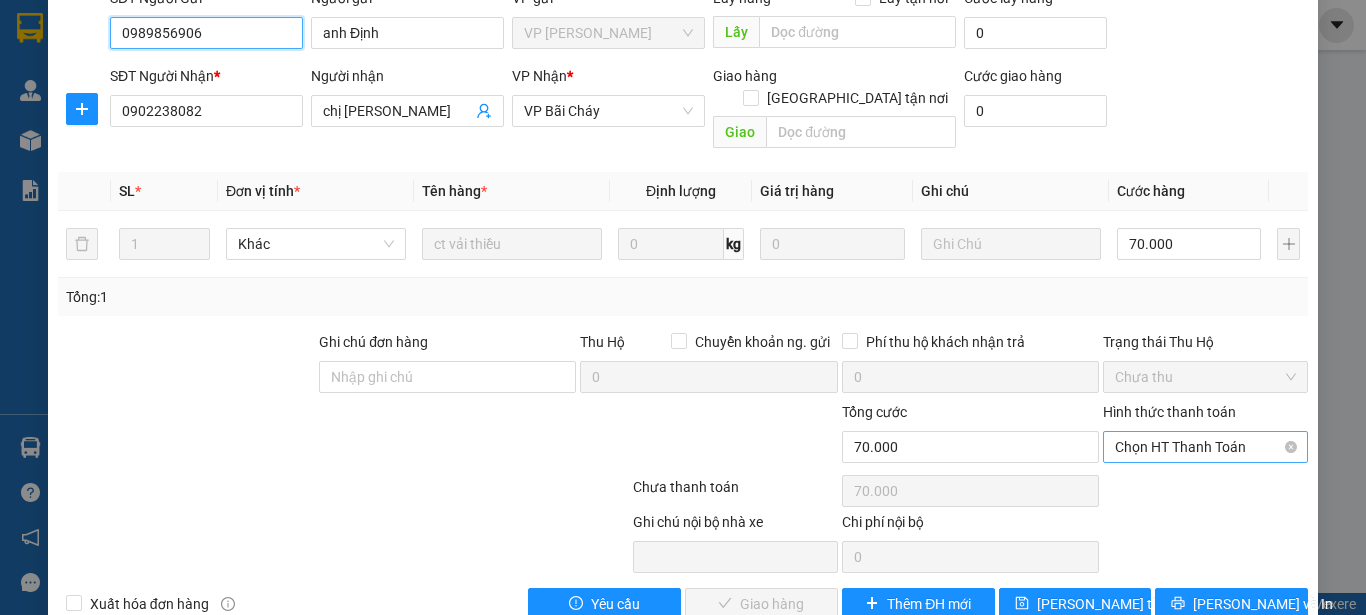 click on "Chọn HT Thanh Toán" at bounding box center [1205, 447] 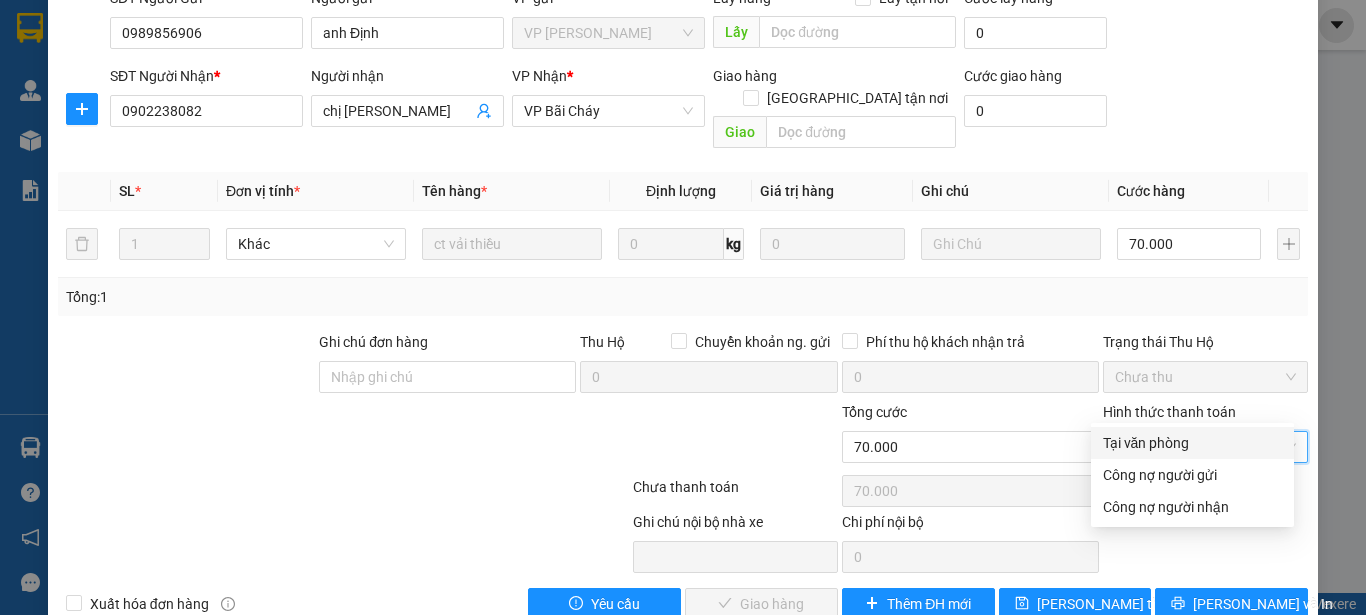 click on "Tại văn phòng" at bounding box center [1192, 443] 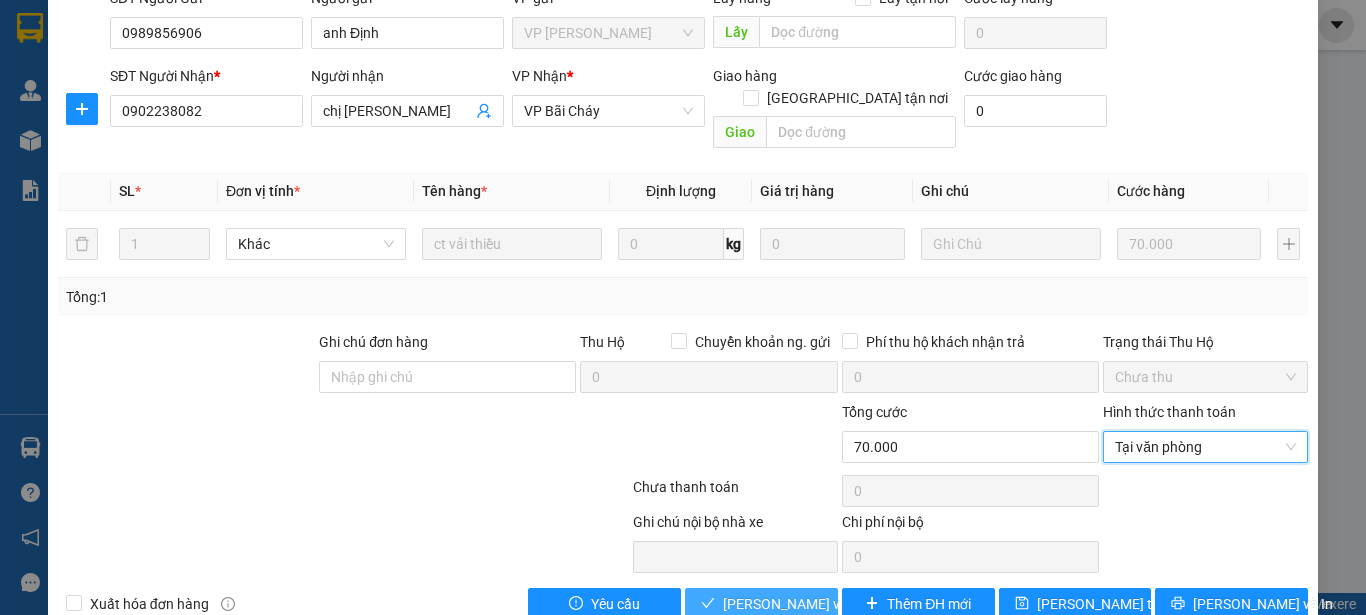 click on "[PERSON_NAME] và Giao hàng" at bounding box center [819, 604] 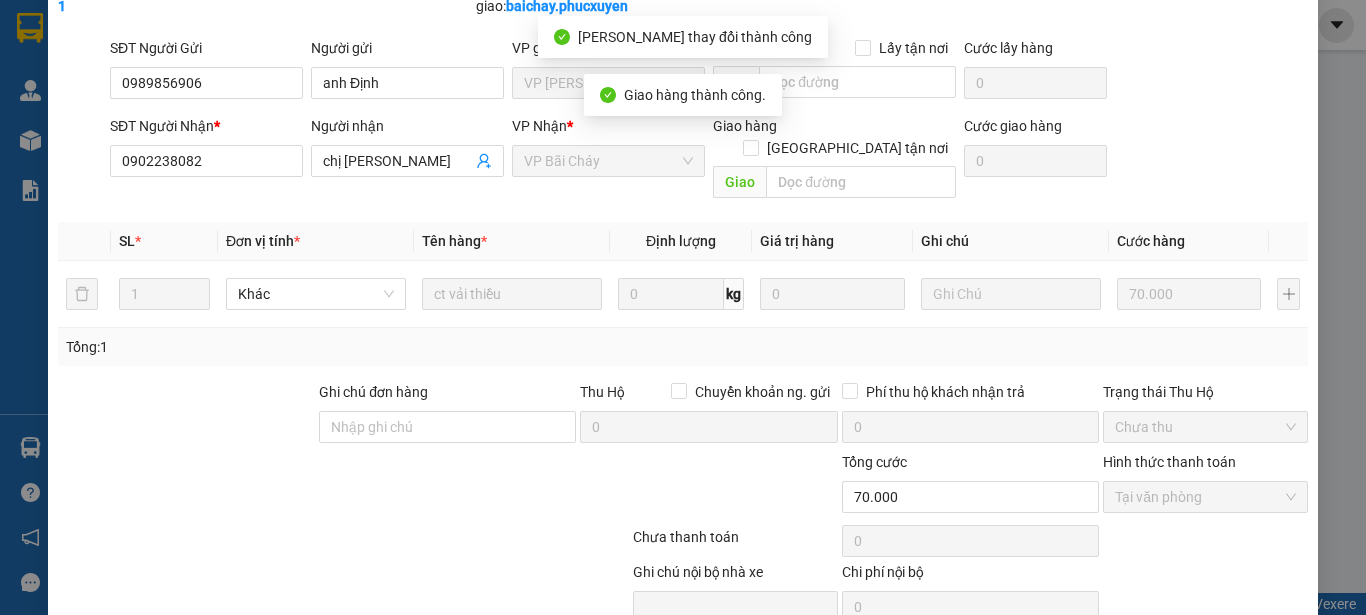 scroll, scrollTop: 0, scrollLeft: 0, axis: both 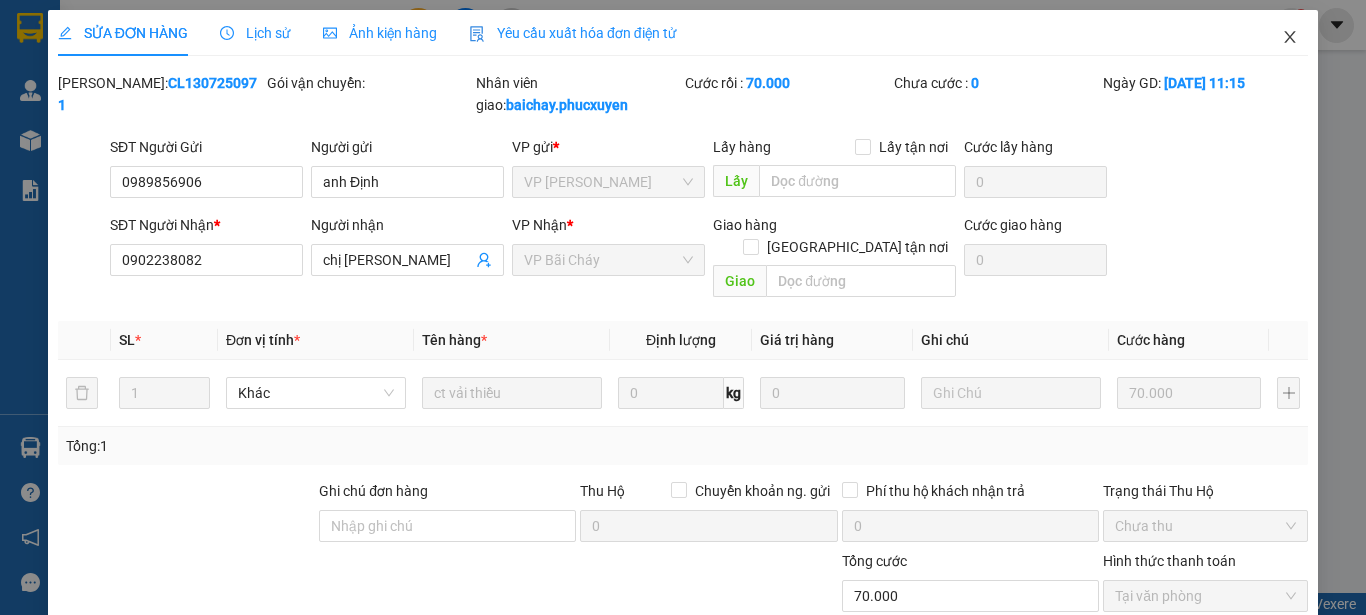 click 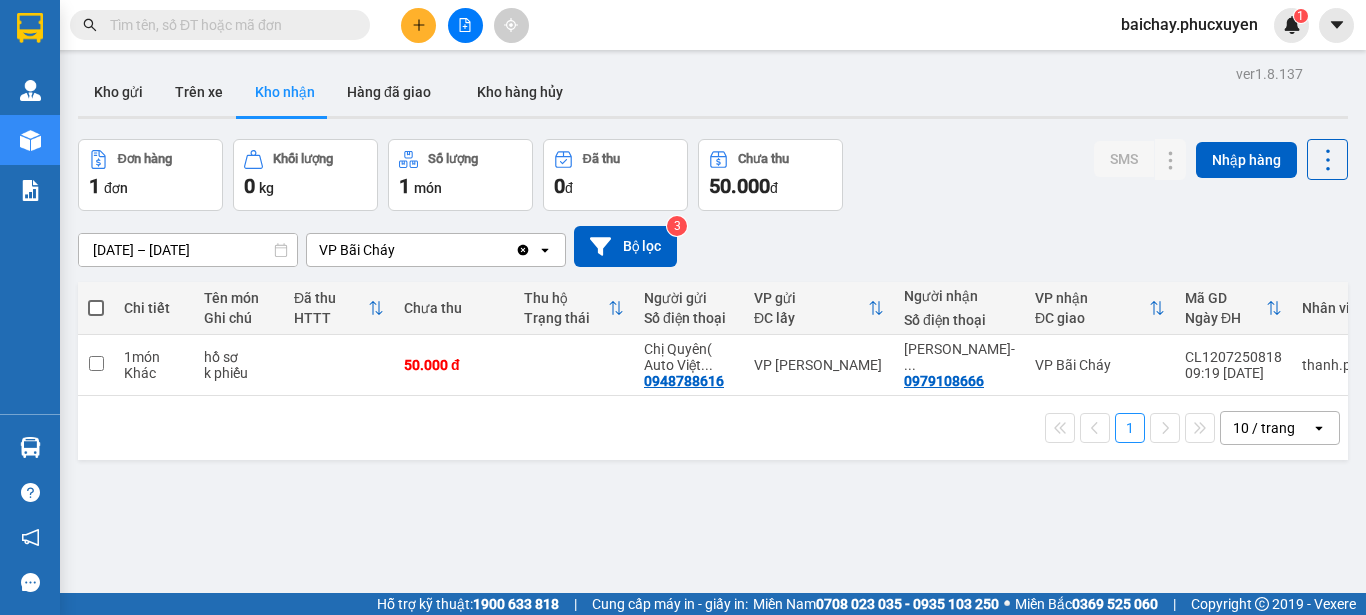 click on "ver  1.8.137 Kho gửi Trên xe Kho nhận Hàng đã giao Kho hàng hủy Đơn hàng 1 đơn Khối lượng 0 kg Số lượng 1 món Đã thu 0  đ Chưa thu 50.000  đ SMS Nhập hàng [DATE] – [DATE] Press the down arrow key to interact with the calendar and select a date. Press the escape button to close the calendar. Selected date range is from [DATE] to [DATE]. VP Bãi Cháy Clear value open Bộ lọc 3 Chi tiết Tên món Ghi chú Đã thu HTTT Chưa thu Thu hộ Trạng thái Người gửi Số điện thoại VP gửi ĐC lấy Người nhận Số điện thoại VP nhận ĐC giao Mã GD Ngày ĐH Nhân viên 1  món Khác hồ sơ k phiếu 50.000 đ Chị Quyên( Auto Việt ... 0948788616 VP [GEOGRAPHIC_DATA]- ... 0979108666 VP Bãi Cháy CL1207250818 09:19 [DATE] thanh.phucxuyen 1 10 / trang open Đang tải dữ liệu" at bounding box center [713, 367] 